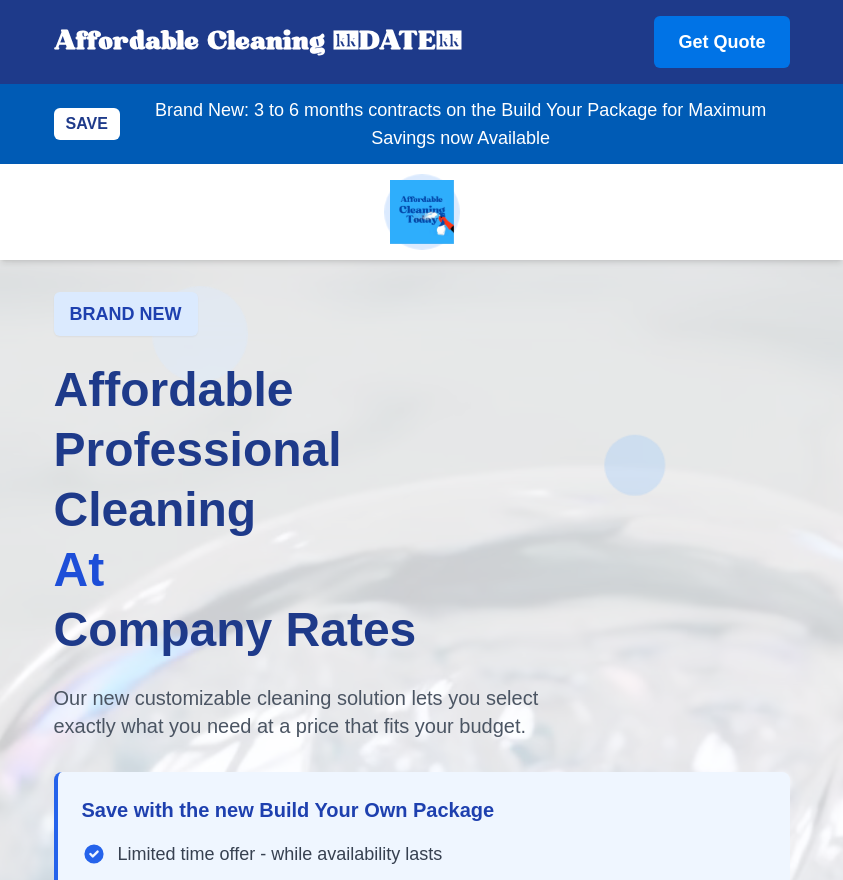 scroll, scrollTop: 6956, scrollLeft: 0, axis: vertical 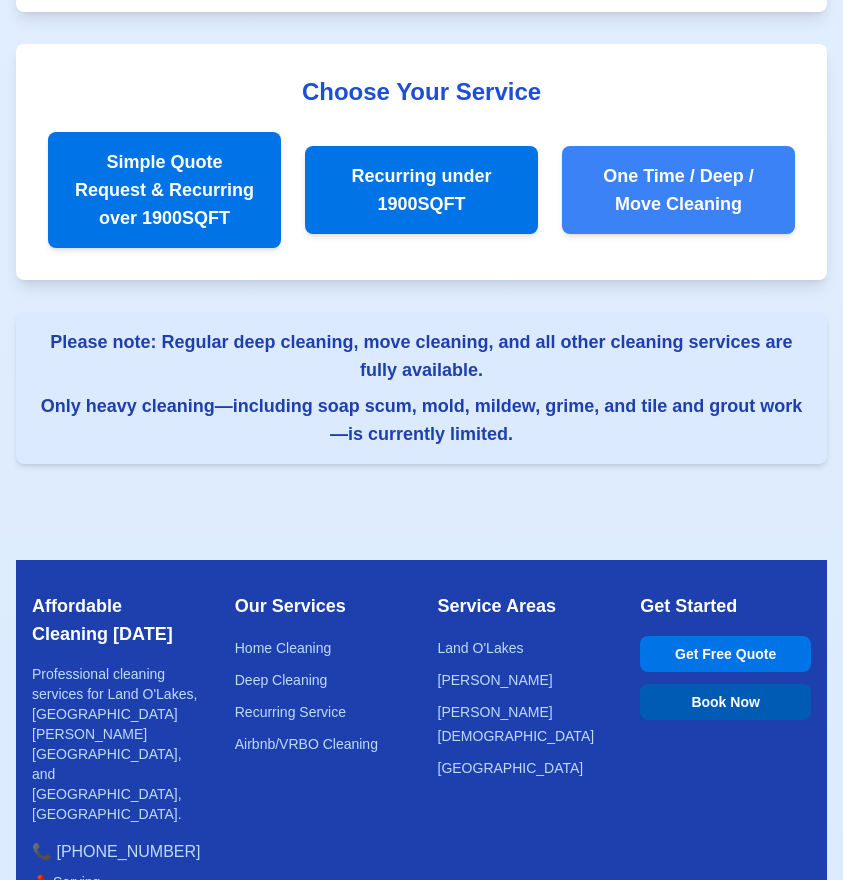 click on "One Time / Deep / Move Cleaning" at bounding box center (678, 190) 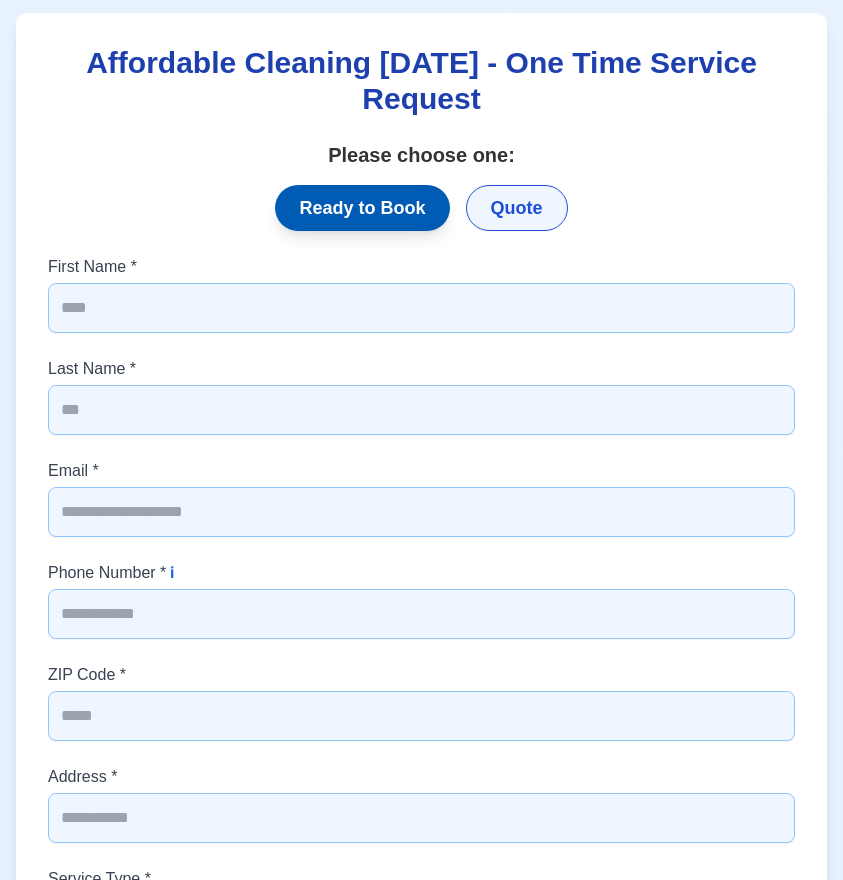 scroll, scrollTop: 3114, scrollLeft: 0, axis: vertical 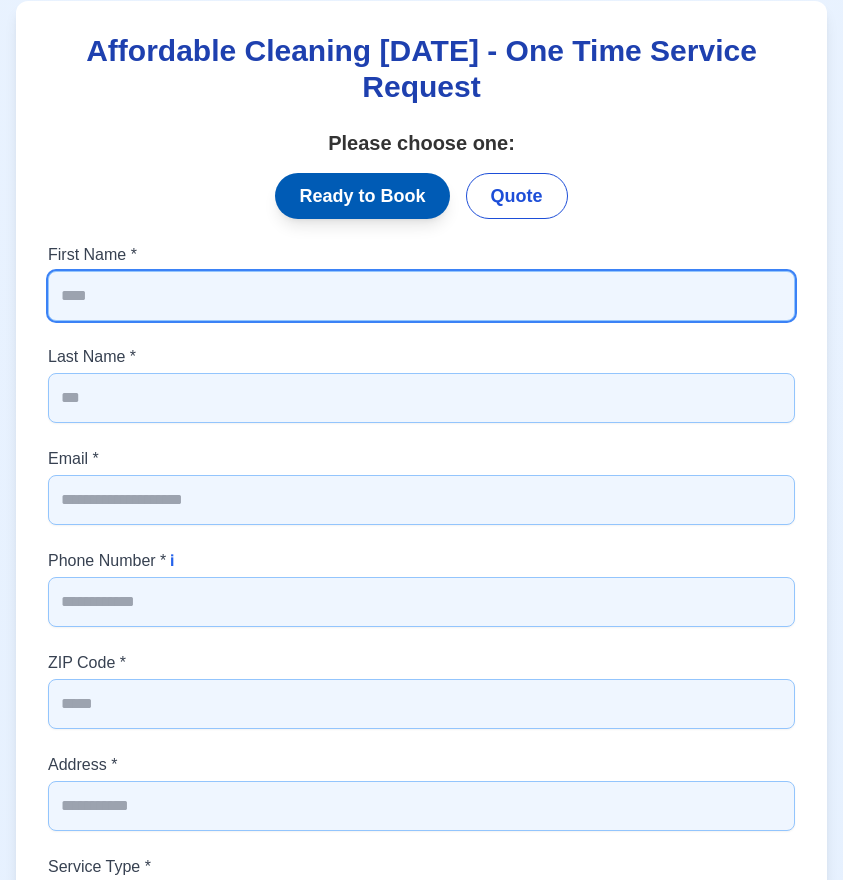 click on "First Name *" at bounding box center (421, 296) 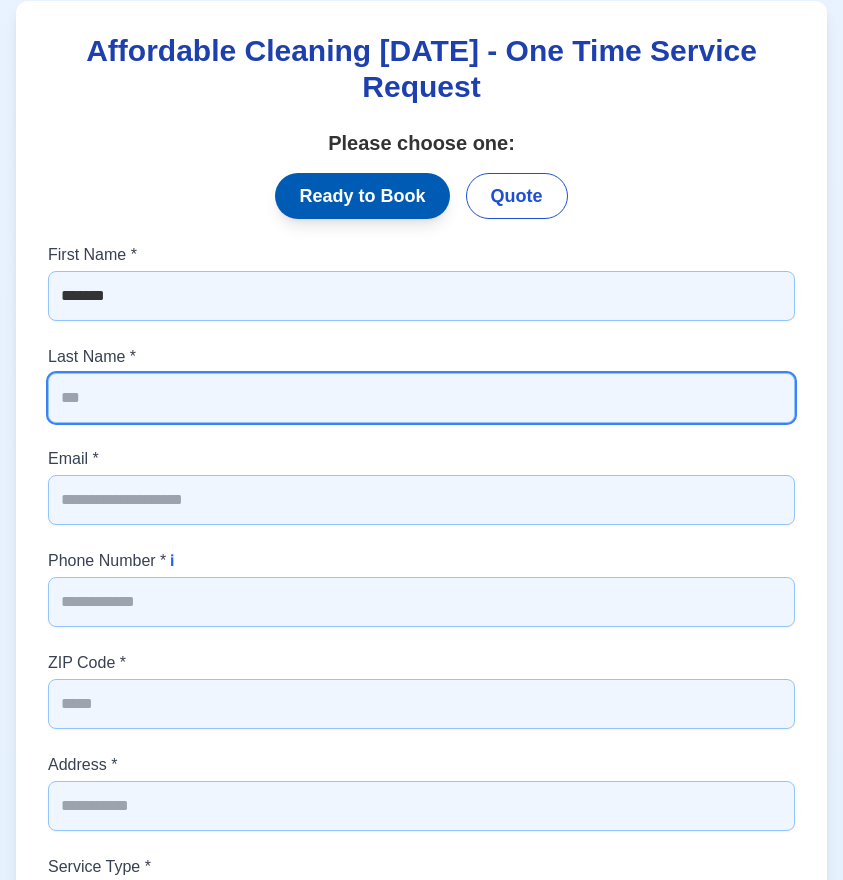 type on "*****" 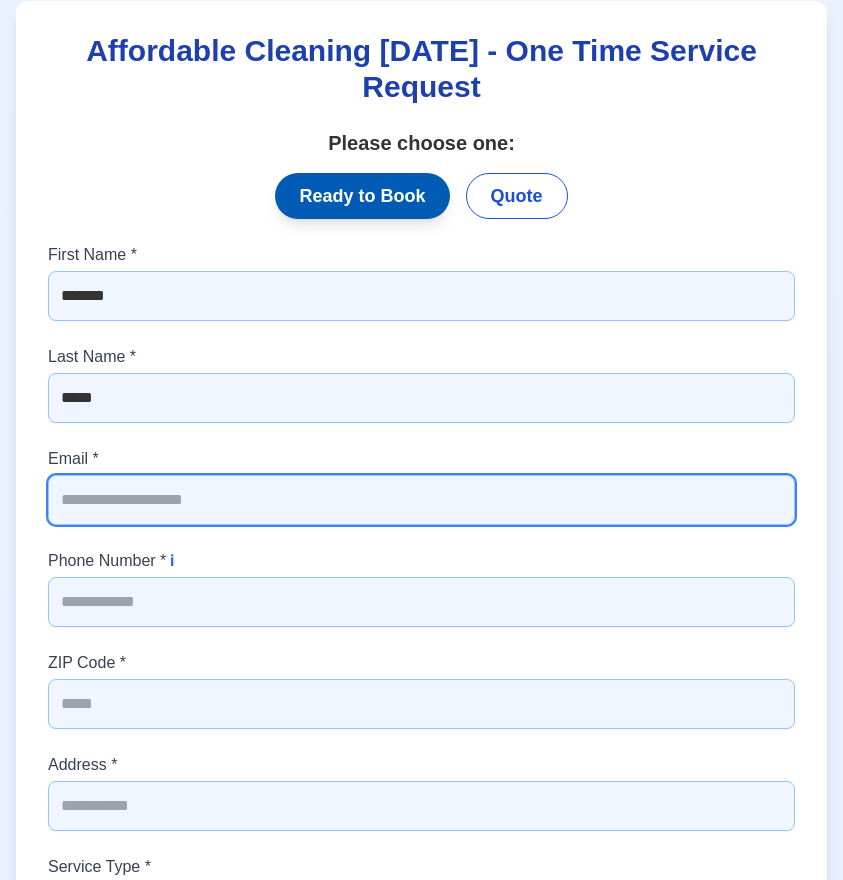 type on "**********" 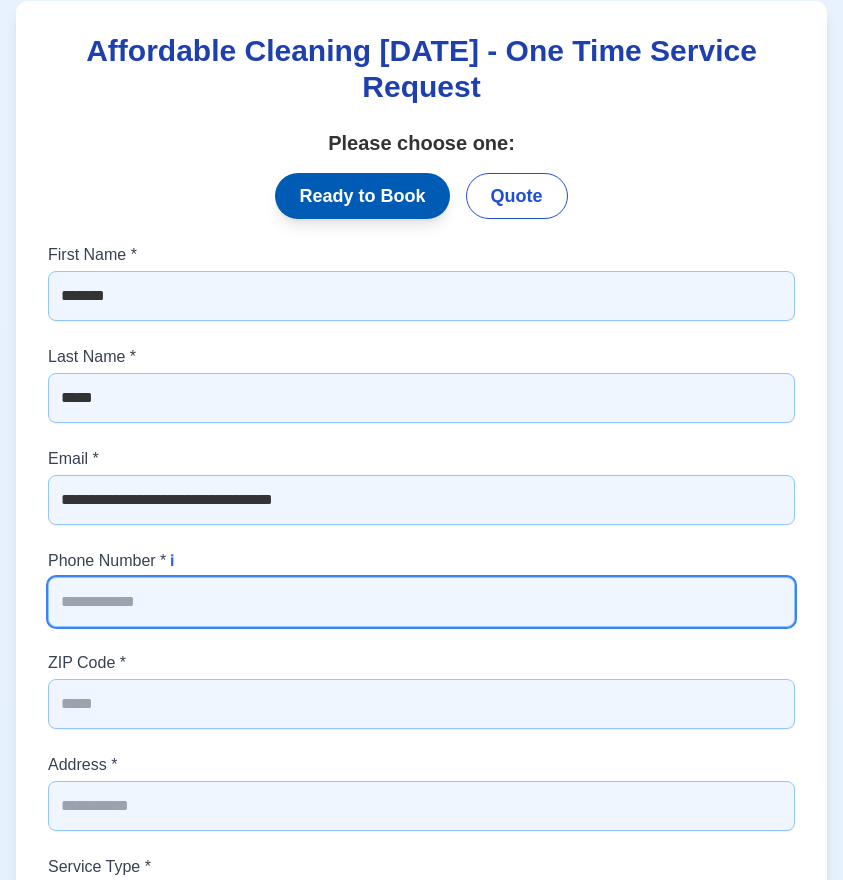 type on "**********" 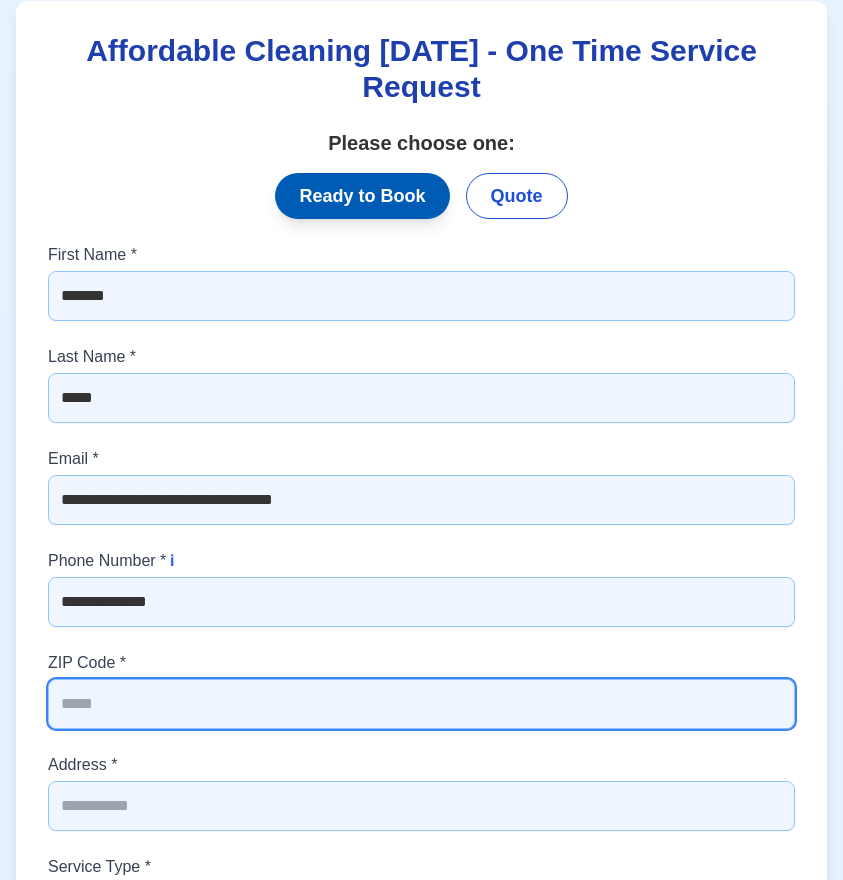 type on "*****" 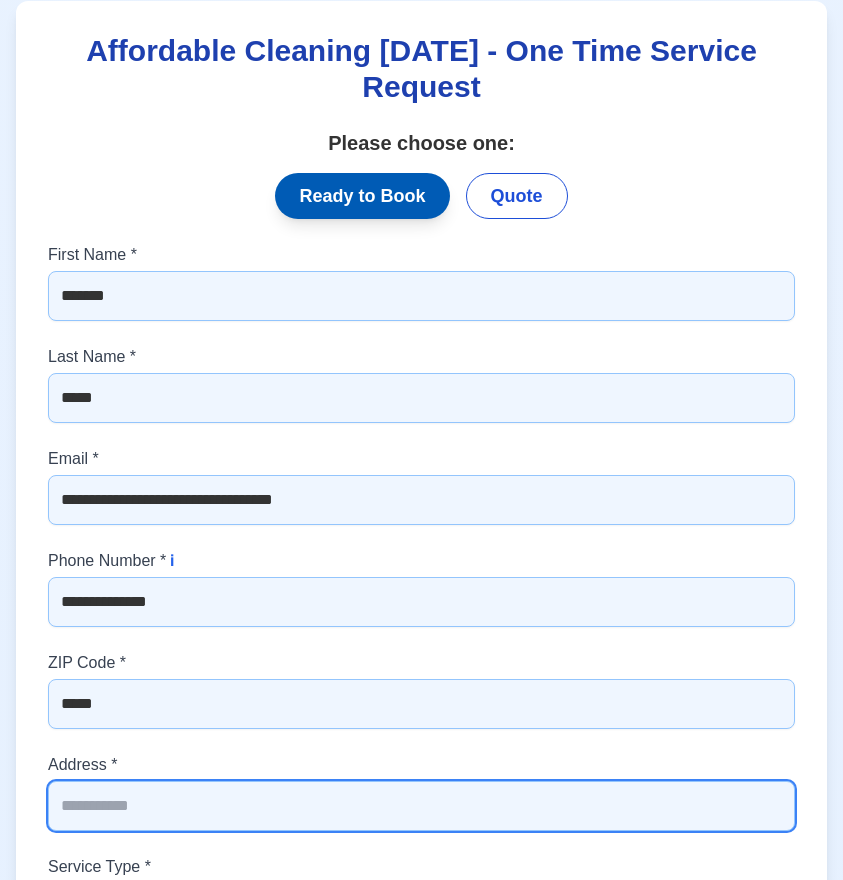type on "**********" 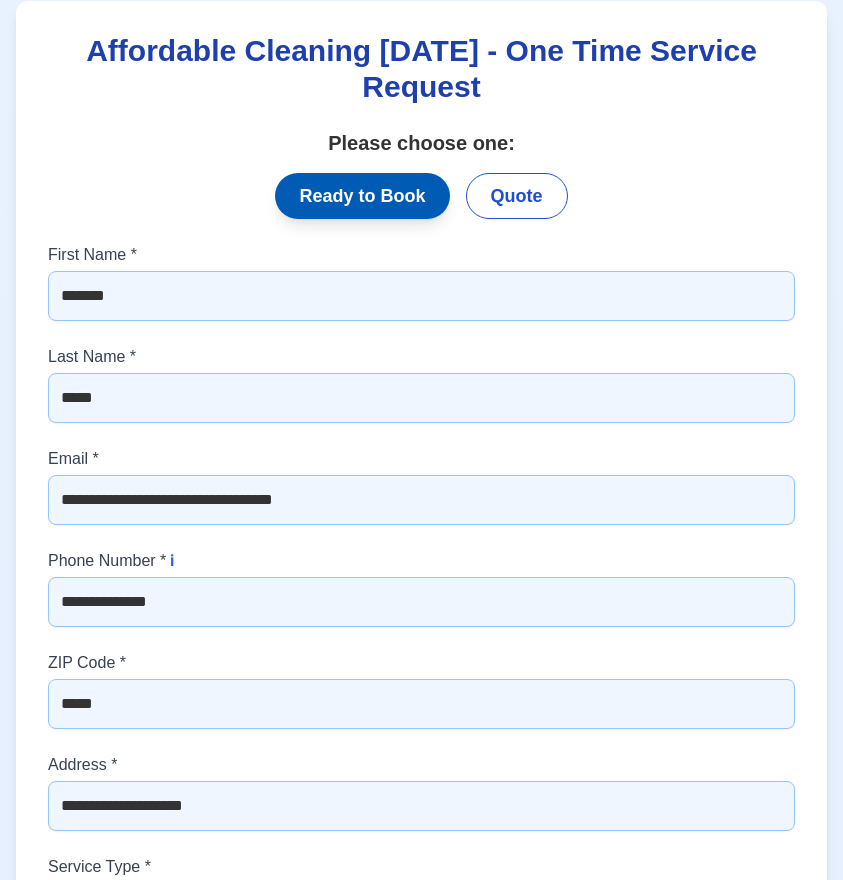 type on "**********" 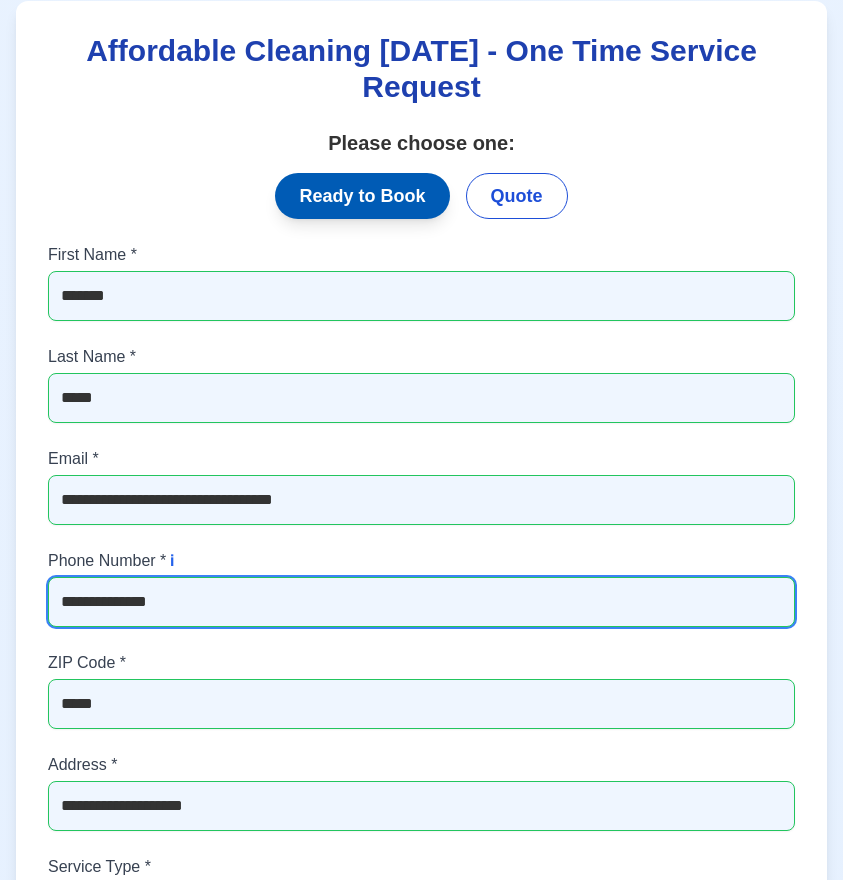 click on "**********" at bounding box center (421, 602) 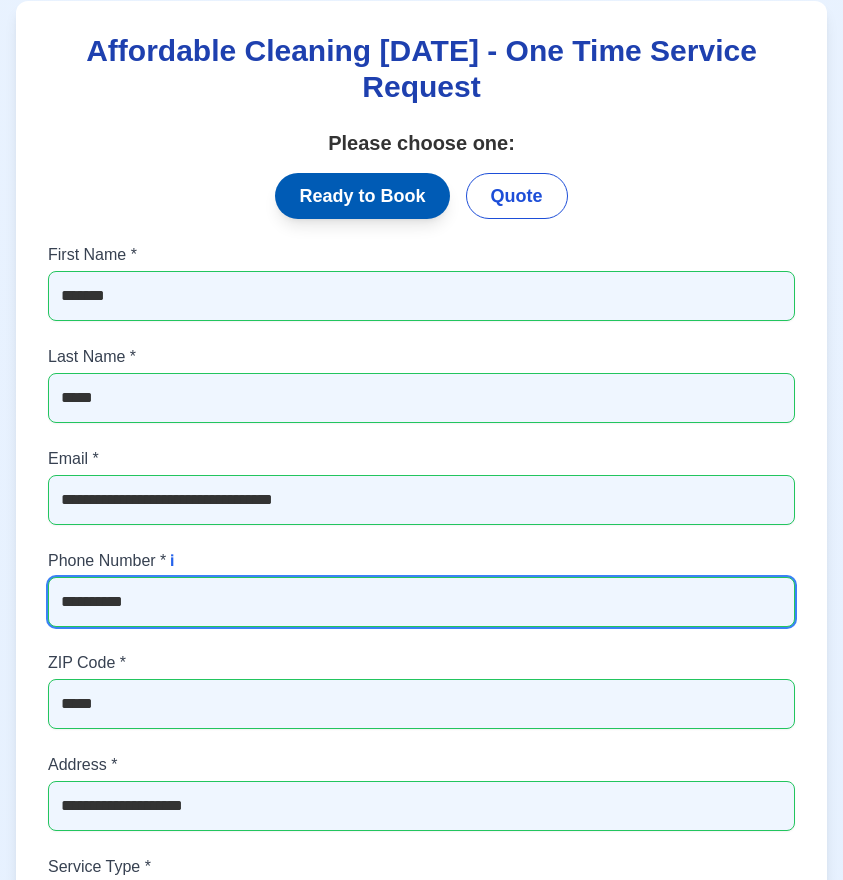 type on "**********" 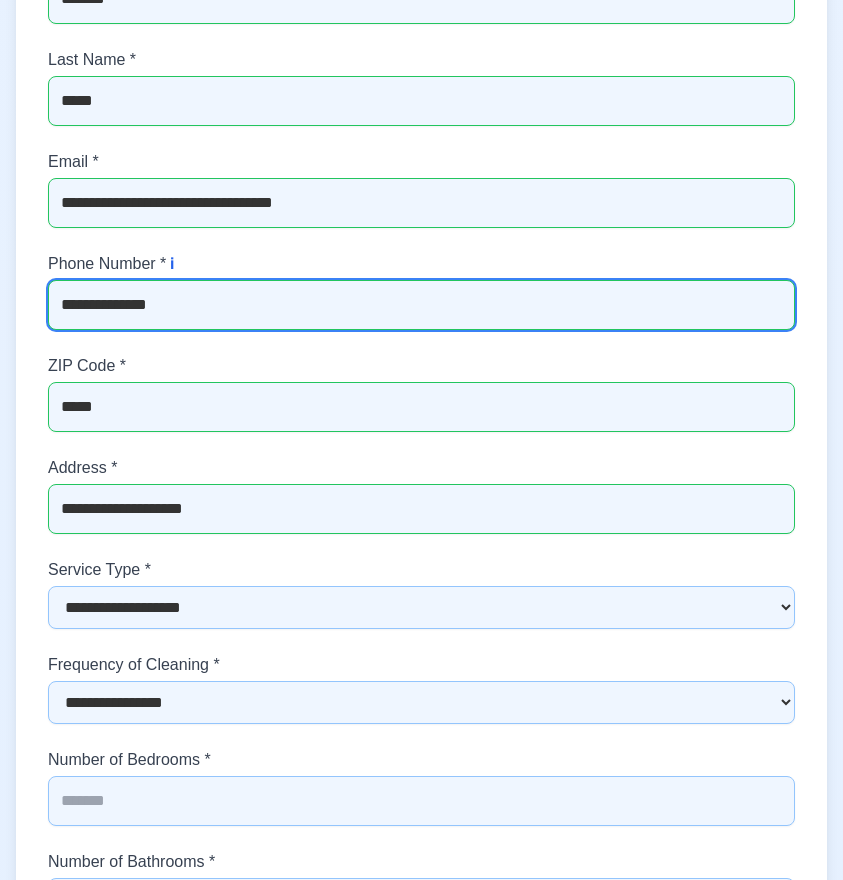 scroll, scrollTop: 3484, scrollLeft: 0, axis: vertical 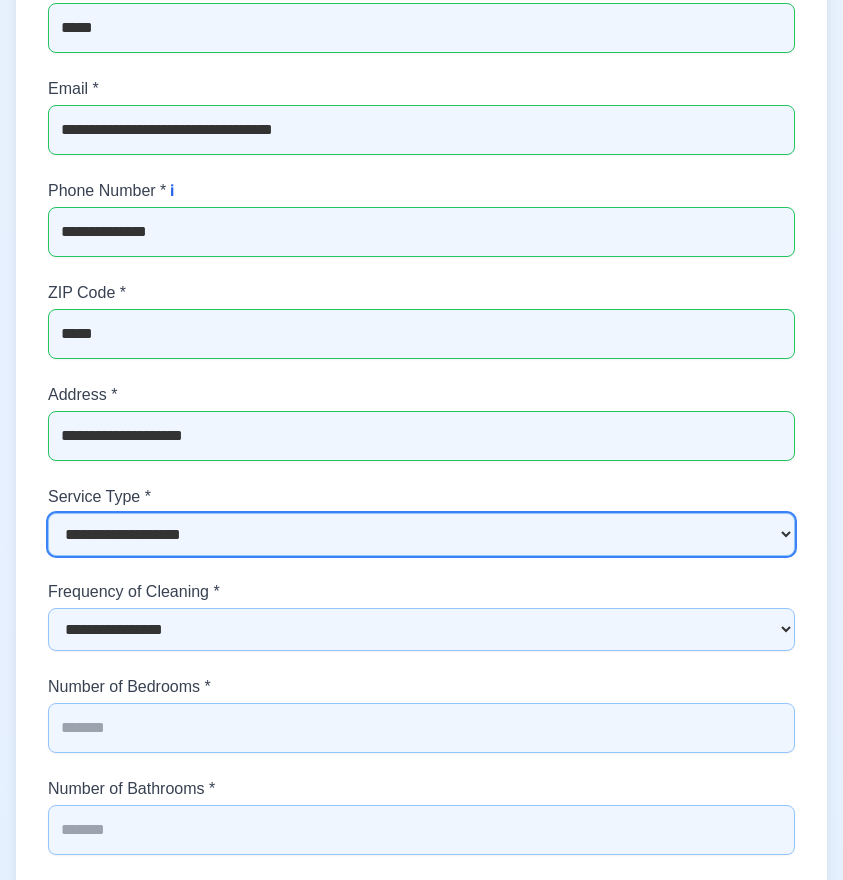 click on "**********" at bounding box center [421, 534] 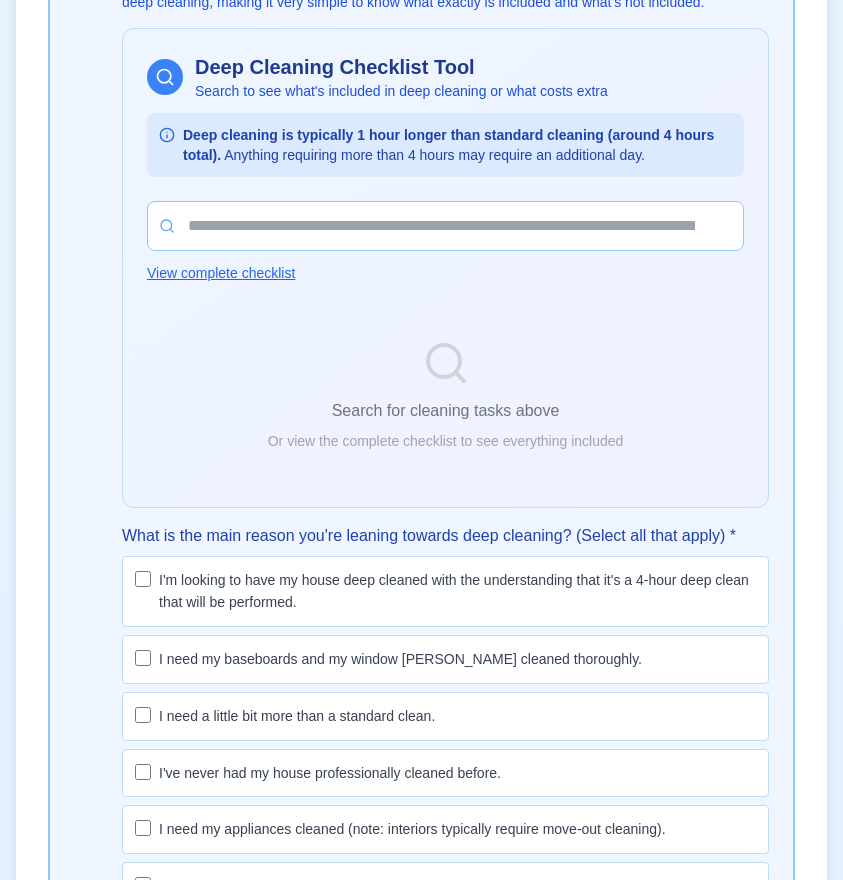scroll, scrollTop: 4347, scrollLeft: 0, axis: vertical 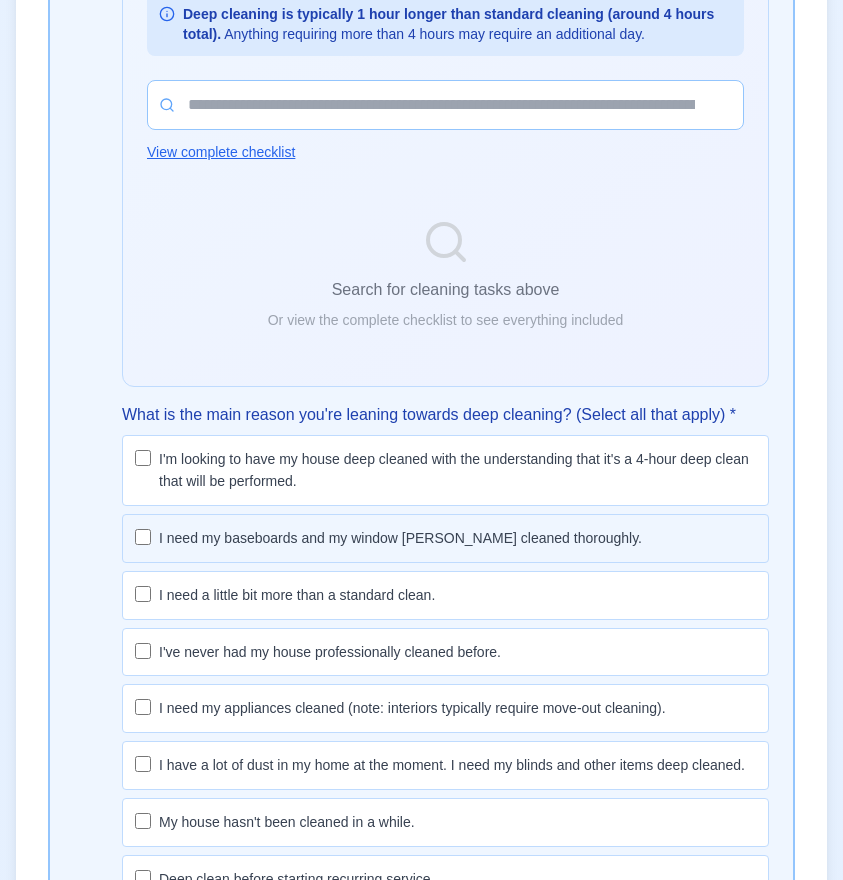 click on "I need my baseboards and my window [PERSON_NAME] cleaned thoroughly." at bounding box center (400, 538) 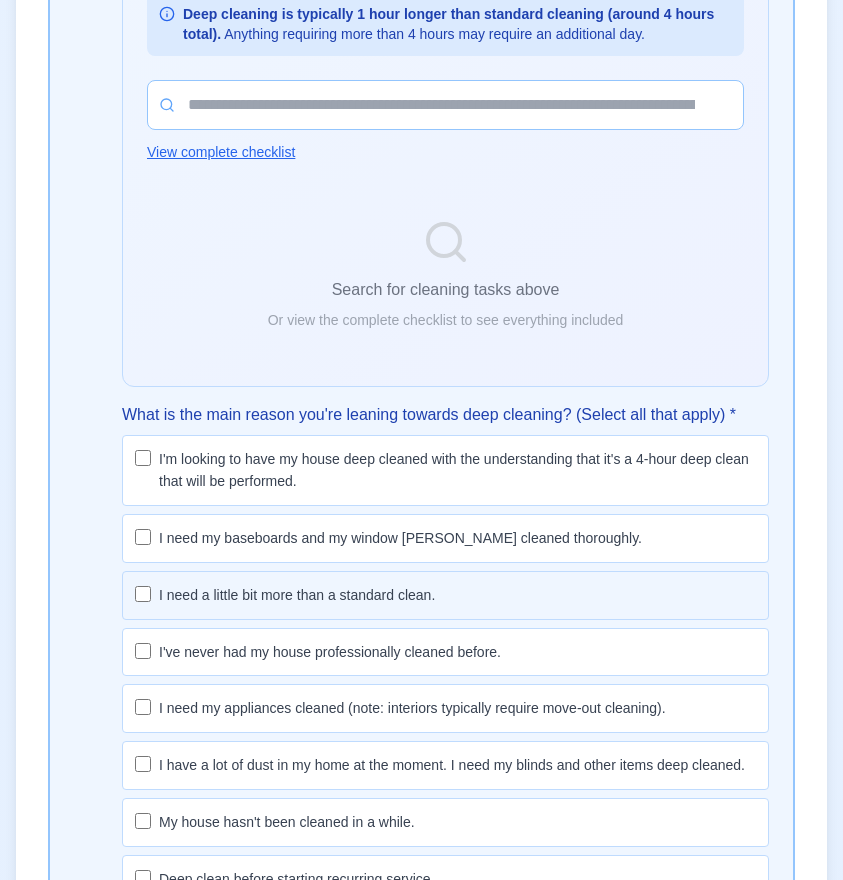 click on "I need a little bit more than a standard clean." at bounding box center [297, 595] 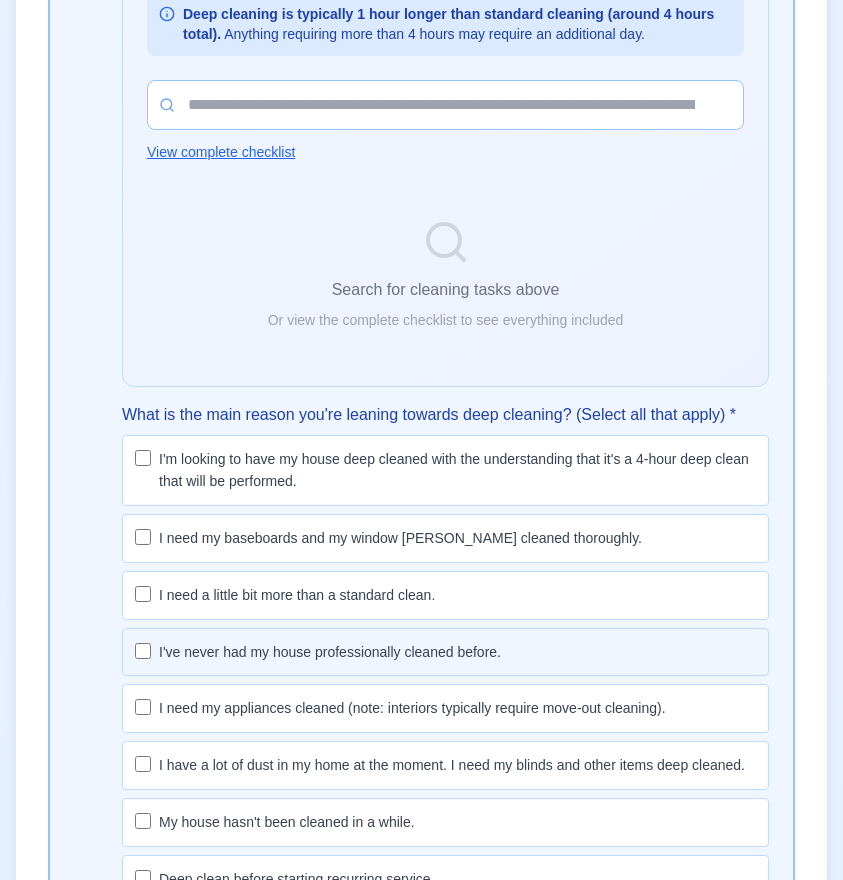 click on "I've never had my house professionally cleaned before." at bounding box center [445, 652] 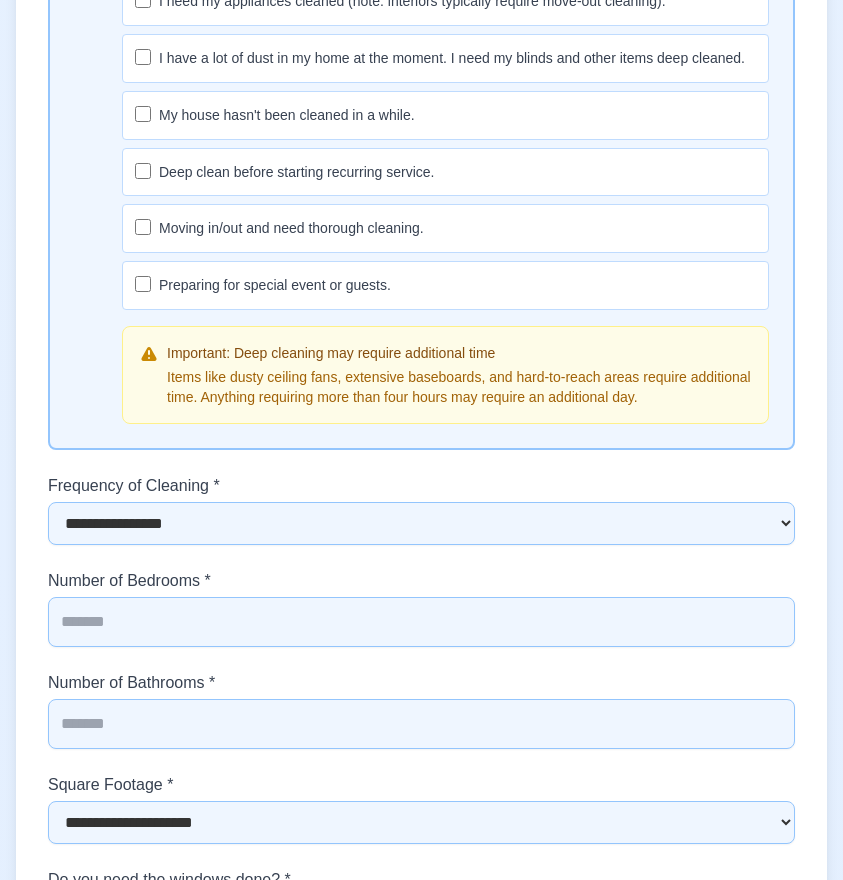 scroll, scrollTop: 5055, scrollLeft: 0, axis: vertical 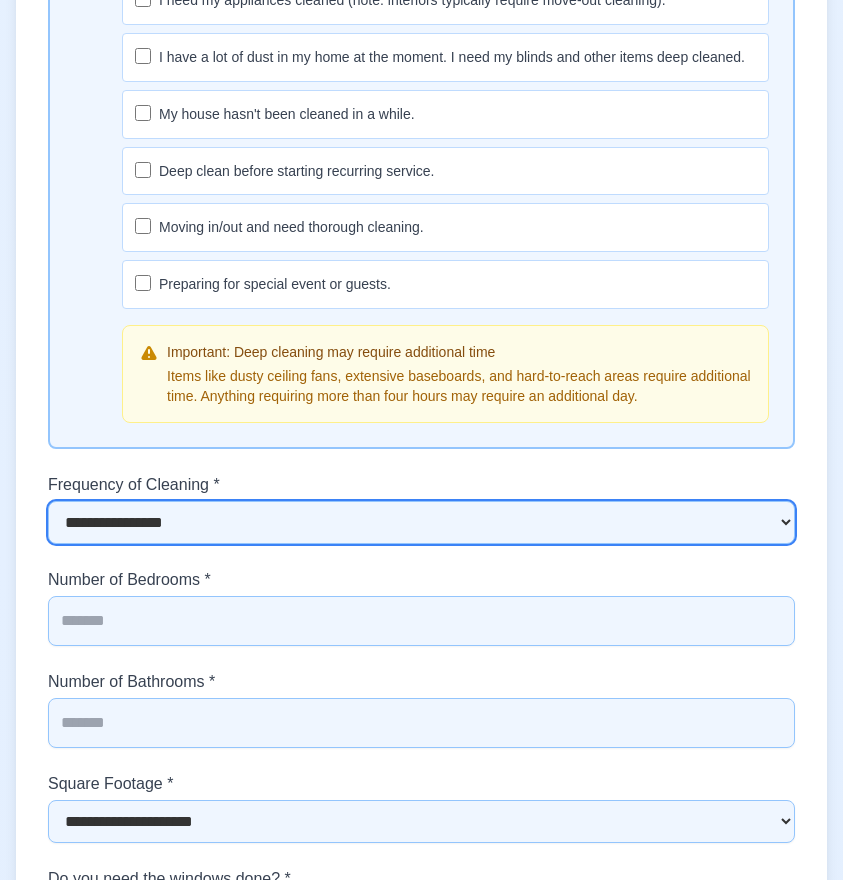 click on "**********" at bounding box center (421, 522) 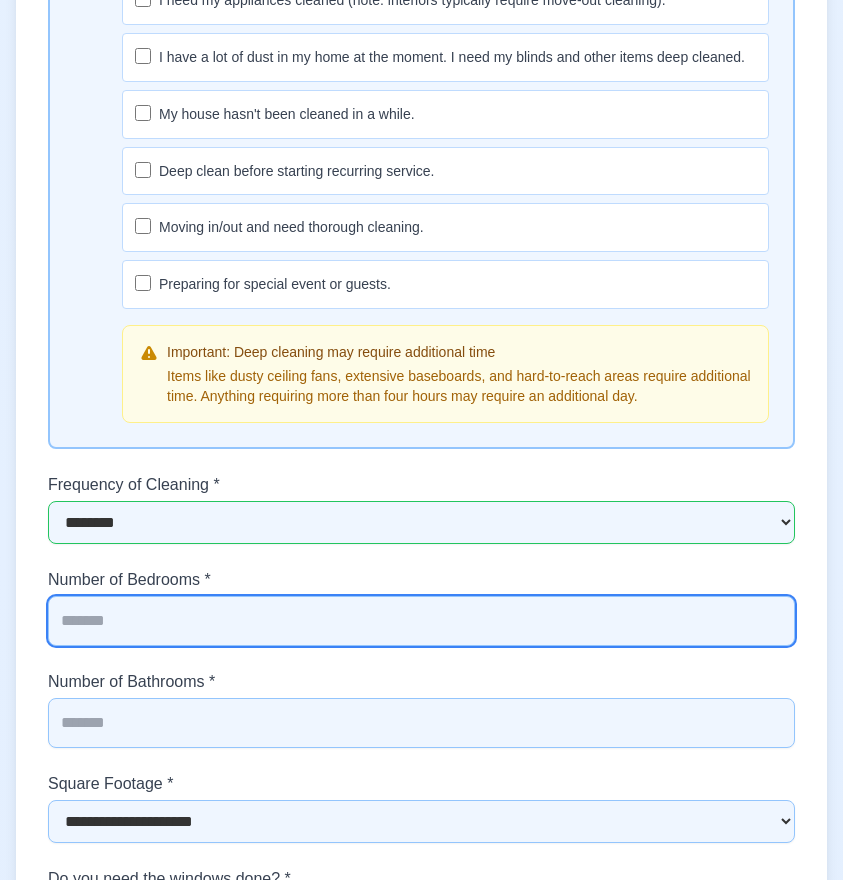 click on "Number of Bedrooms *" at bounding box center [421, 621] 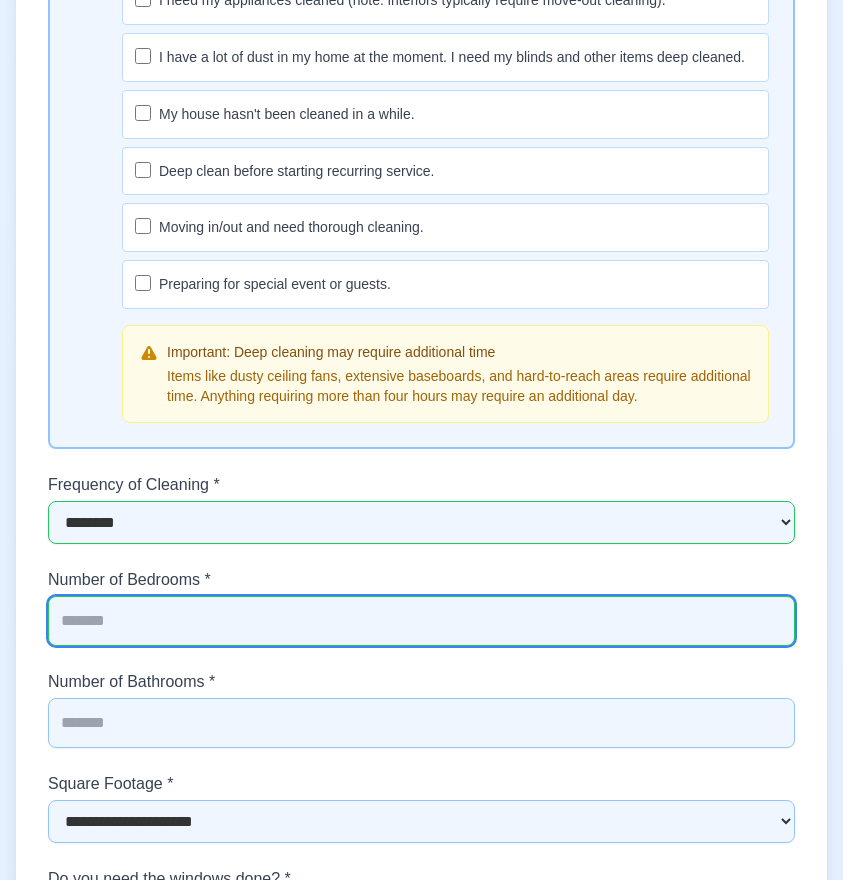 type on "*" 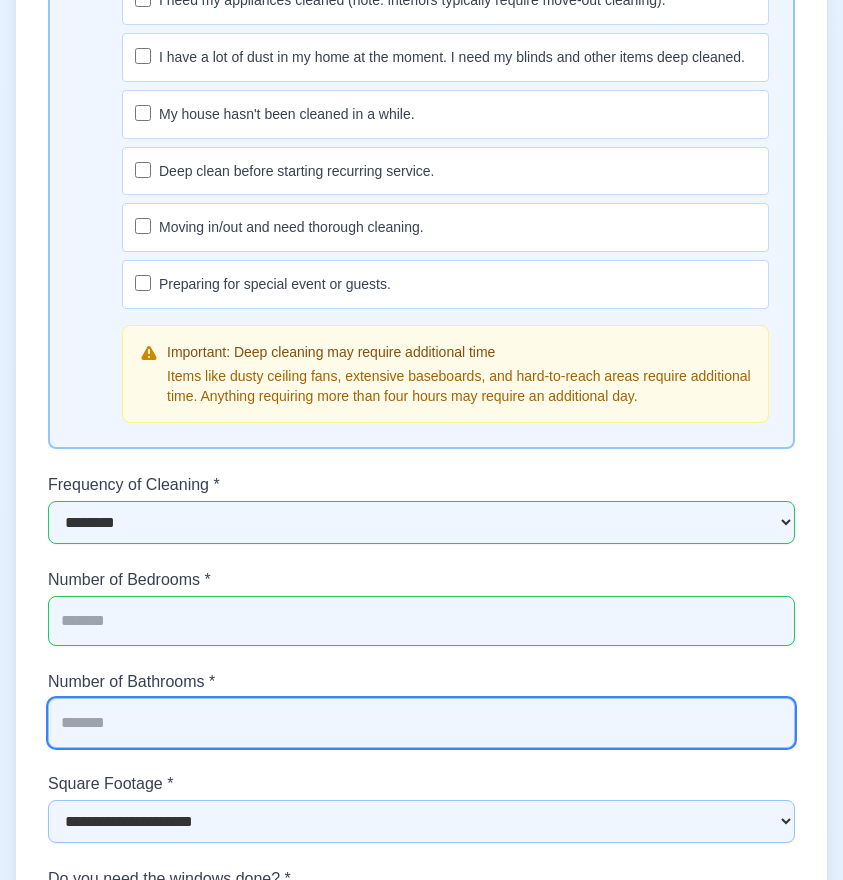 click on "Number of Bathrooms *" at bounding box center (421, 723) 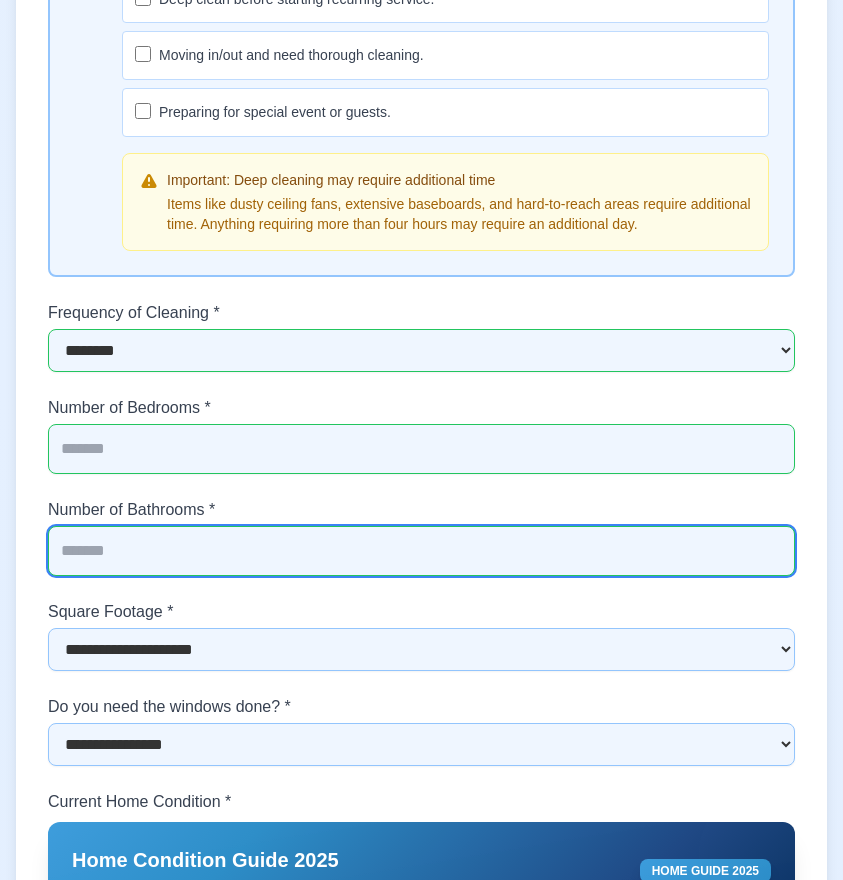 scroll, scrollTop: 5236, scrollLeft: 0, axis: vertical 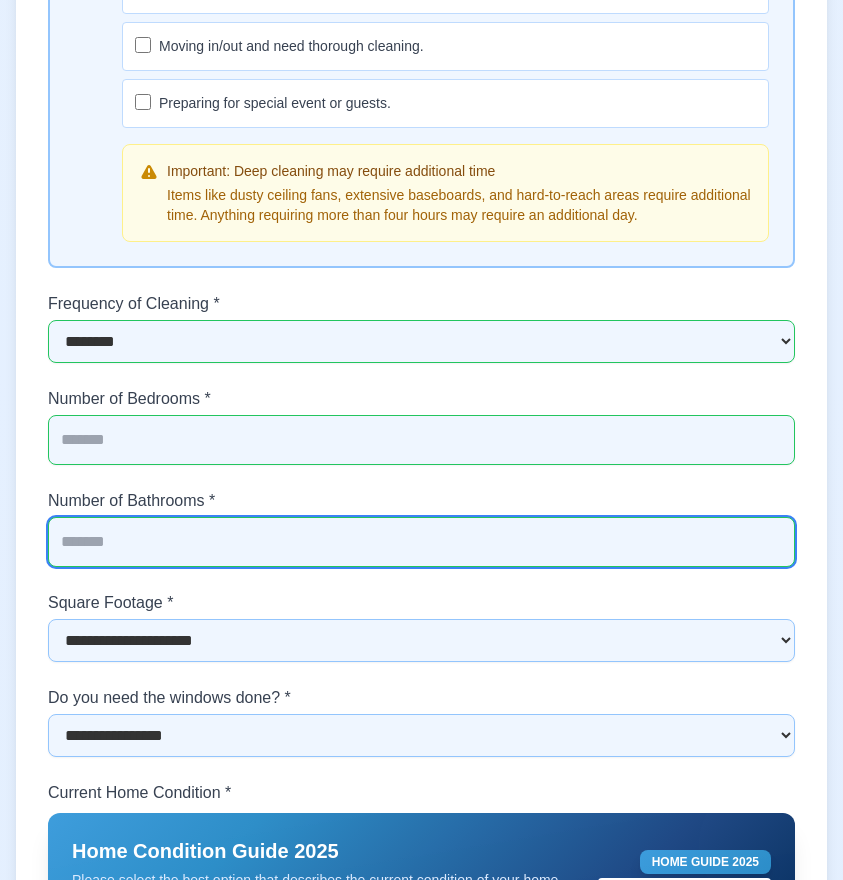 type on "*" 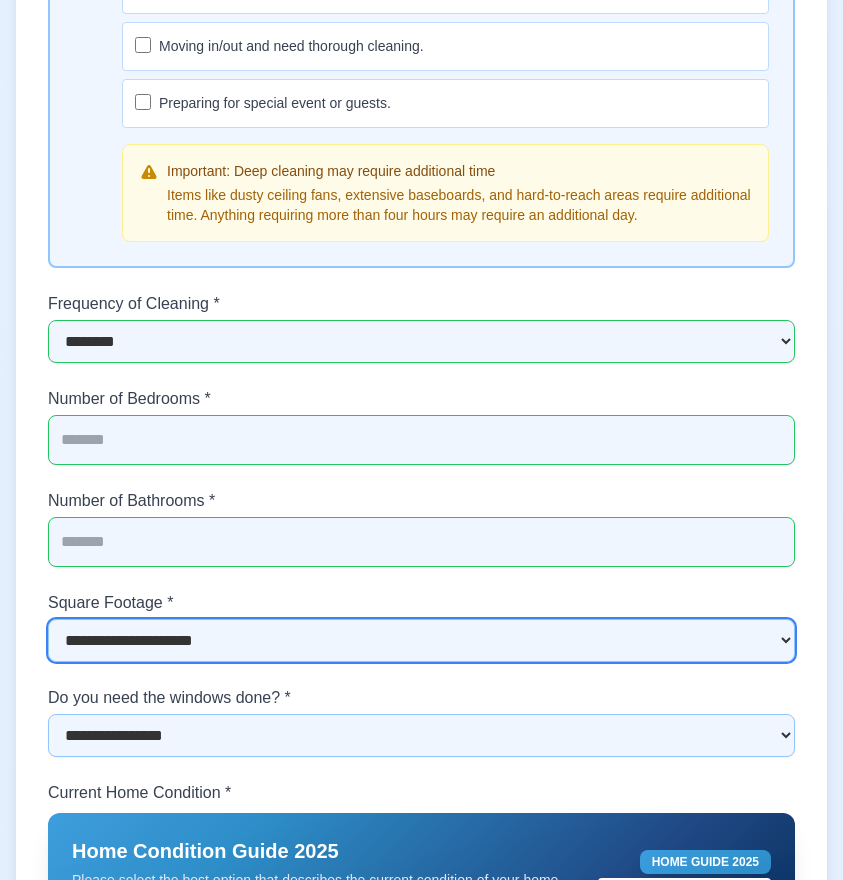 click on "**********" at bounding box center (421, 640) 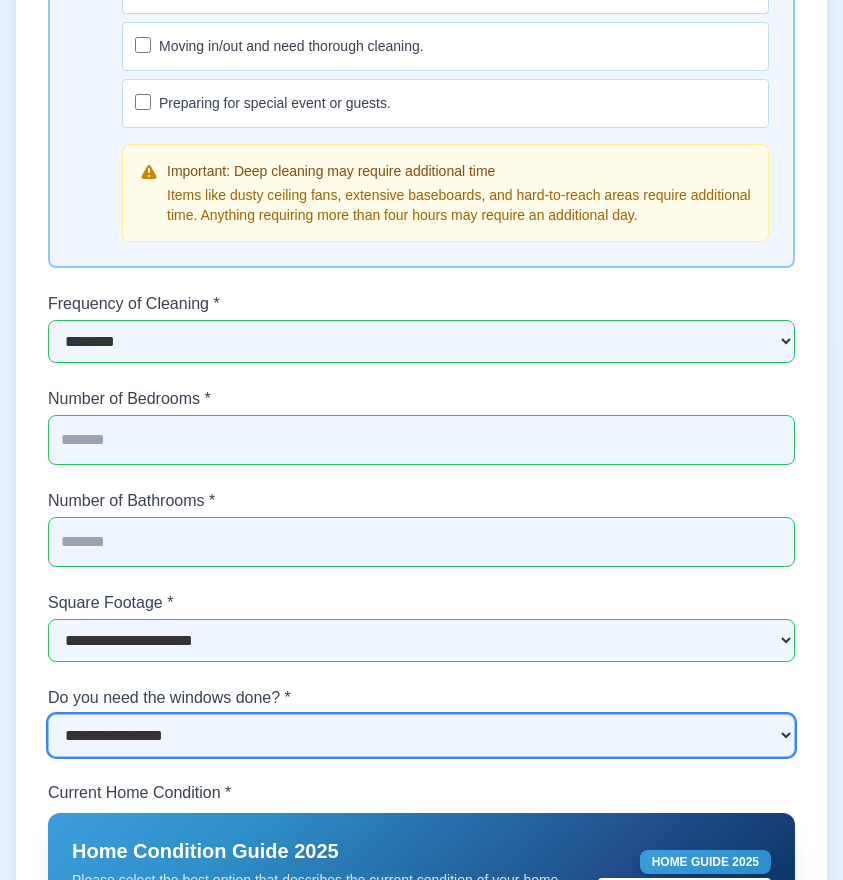 click on "**********" at bounding box center [421, 735] 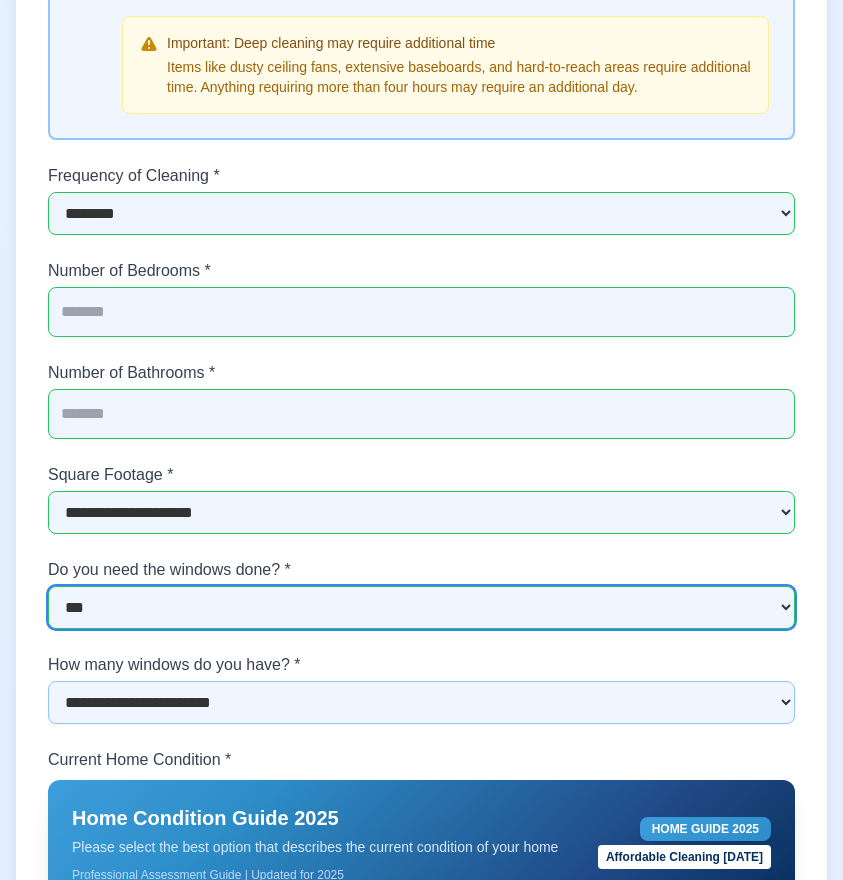 scroll, scrollTop: 5382, scrollLeft: 0, axis: vertical 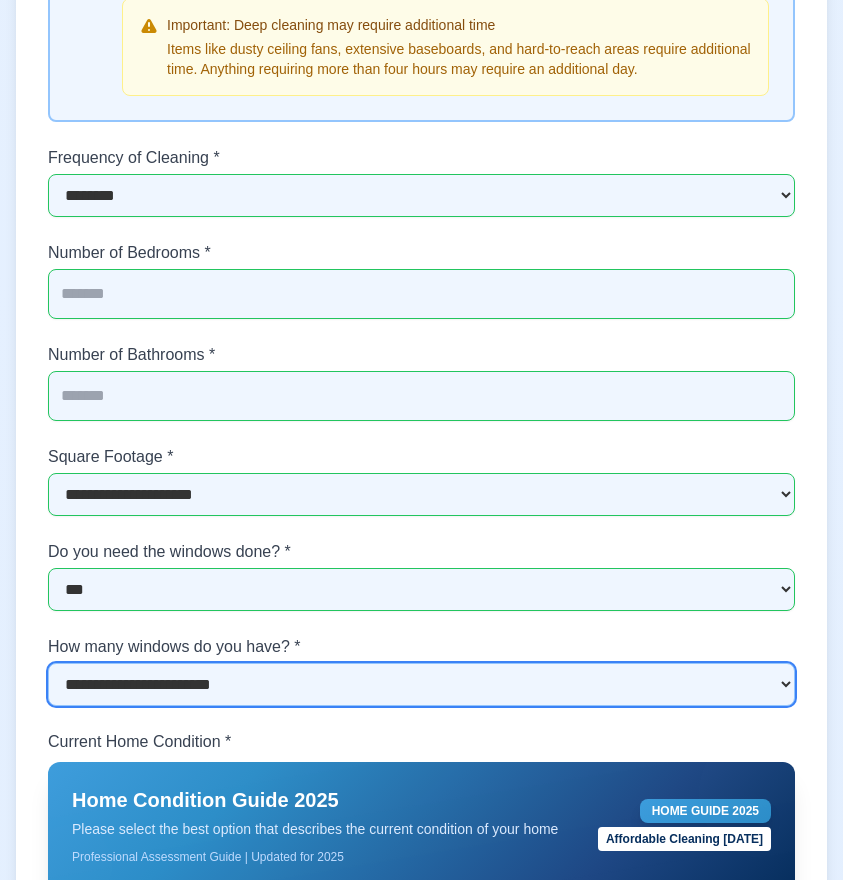 click on "**********" at bounding box center (421, 684) 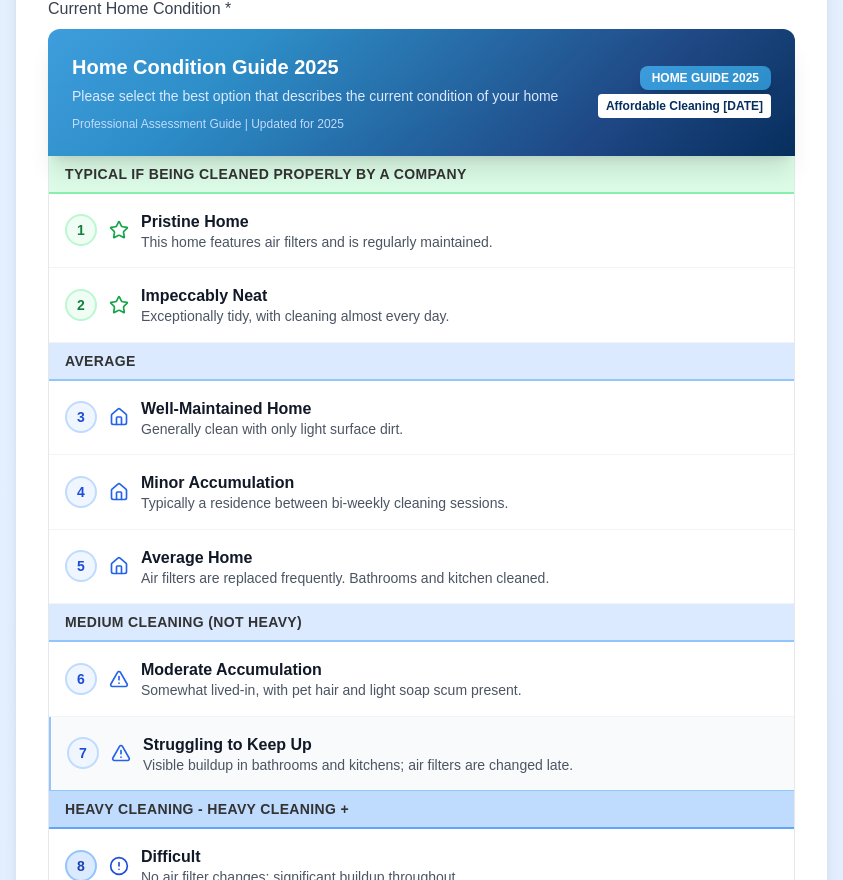 scroll, scrollTop: 6131, scrollLeft: 0, axis: vertical 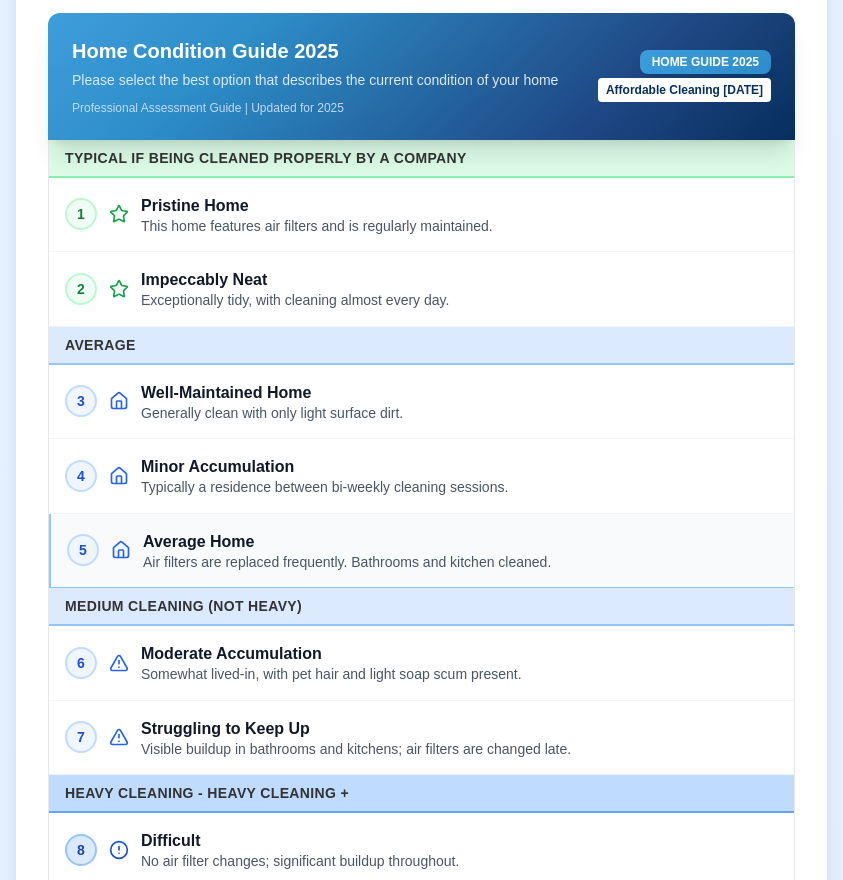click on "5 Average Home Air filters are replaced frequently. Bathrooms and kitchen cleaned." at bounding box center [421, 551] 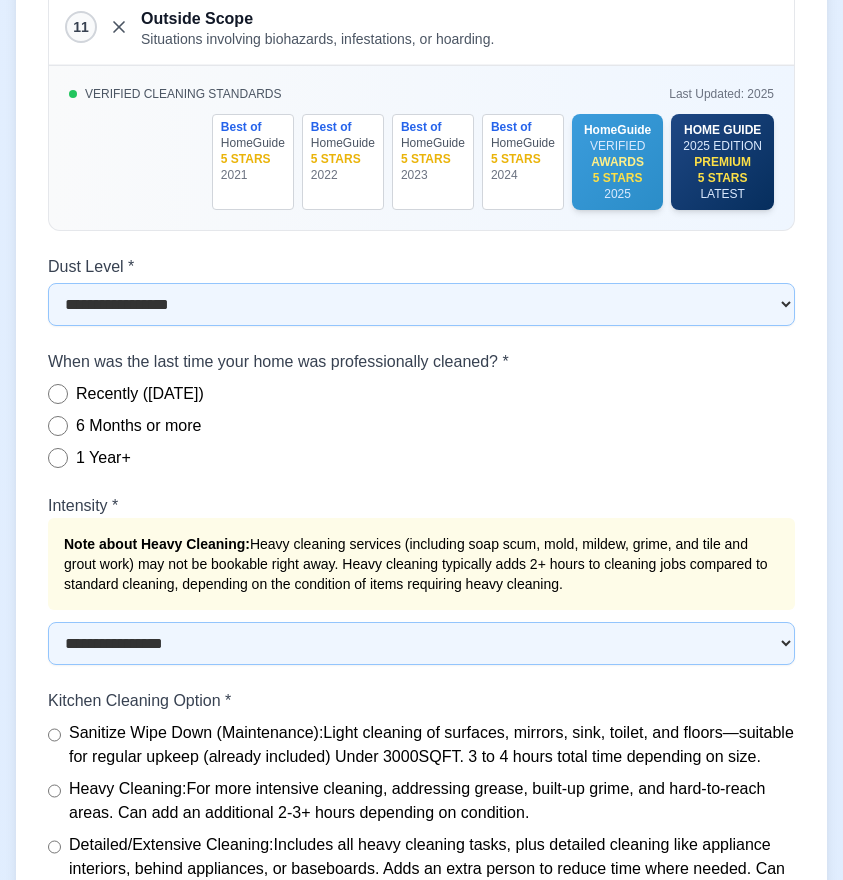 scroll, scrollTop: 7348, scrollLeft: 0, axis: vertical 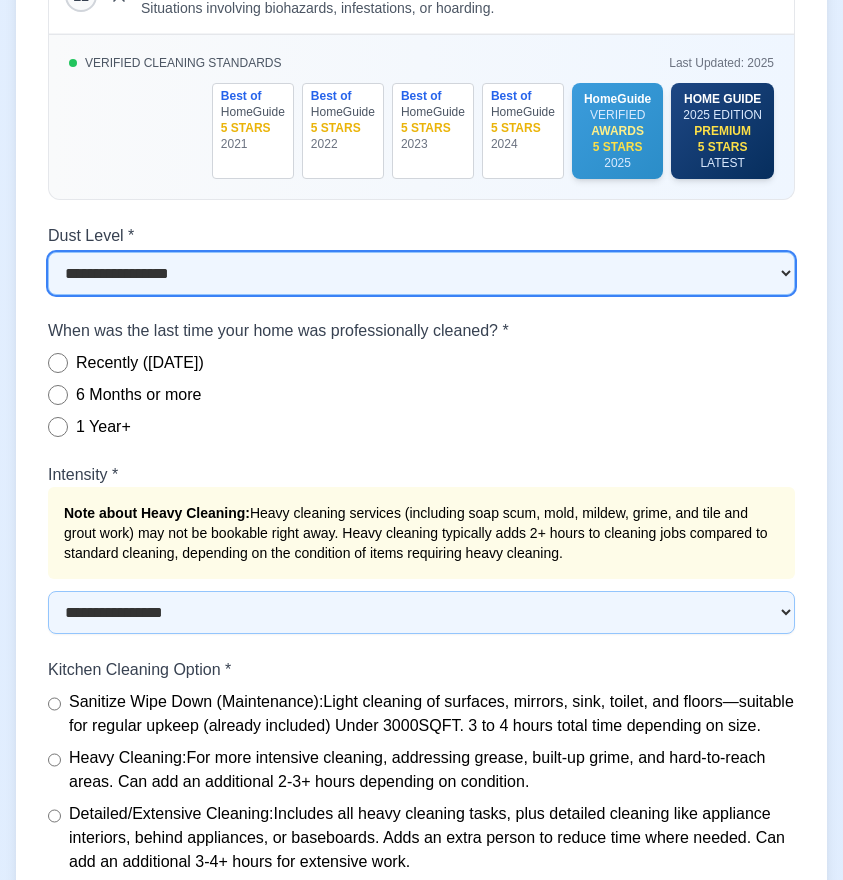 click on "**********" at bounding box center [421, 273] 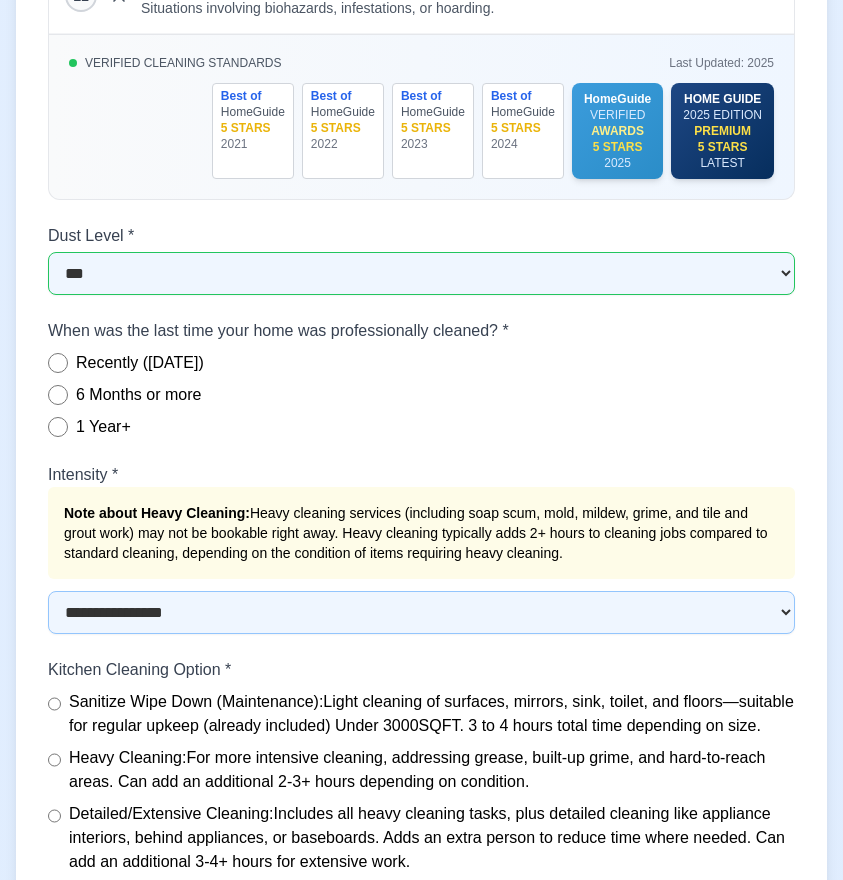 click on "Recently ([DATE])" at bounding box center [140, 363] 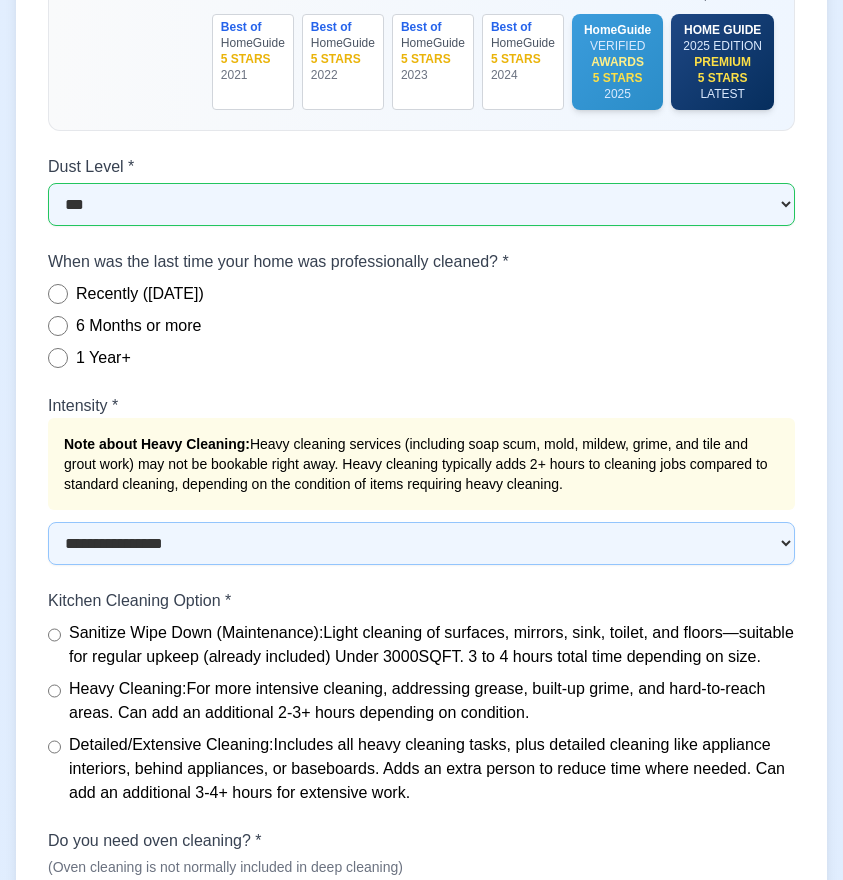 scroll, scrollTop: 7533, scrollLeft: 0, axis: vertical 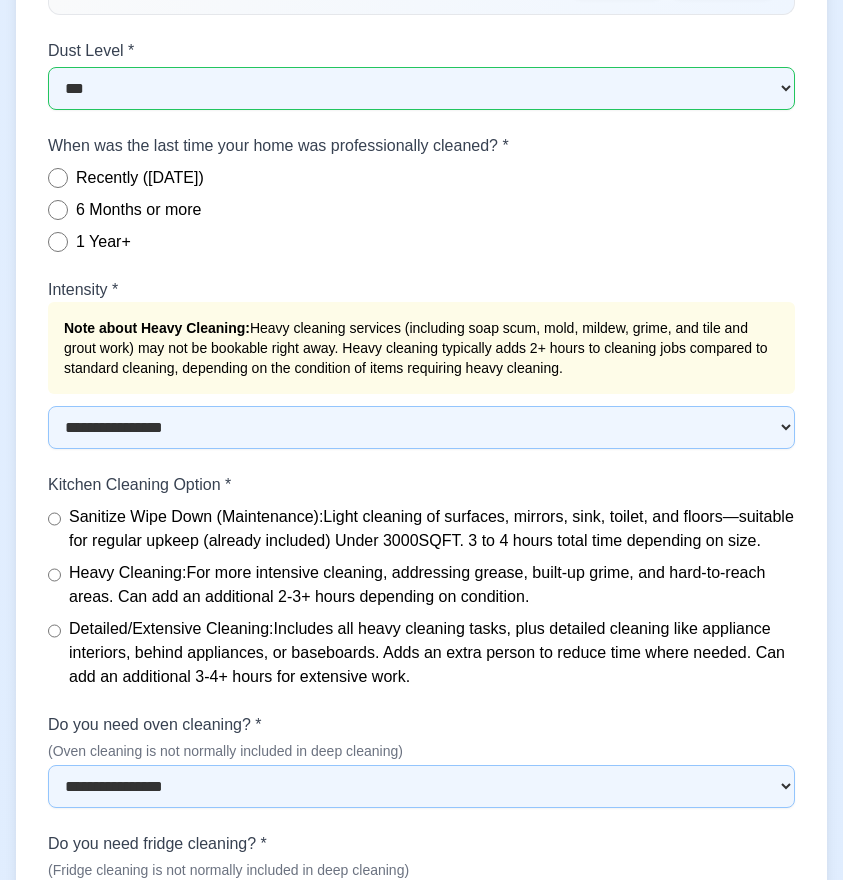 click on "Note about Heavy Cleaning:  Heavy cleaning services (including soap scum, mold, mildew, grime, and tile and grout work) may not be bookable right away. Heavy cleaning typically adds 2+ hours to cleaning jobs compared to standard cleaning, depending on the condition of items requiring heavy cleaning." at bounding box center [421, 348] 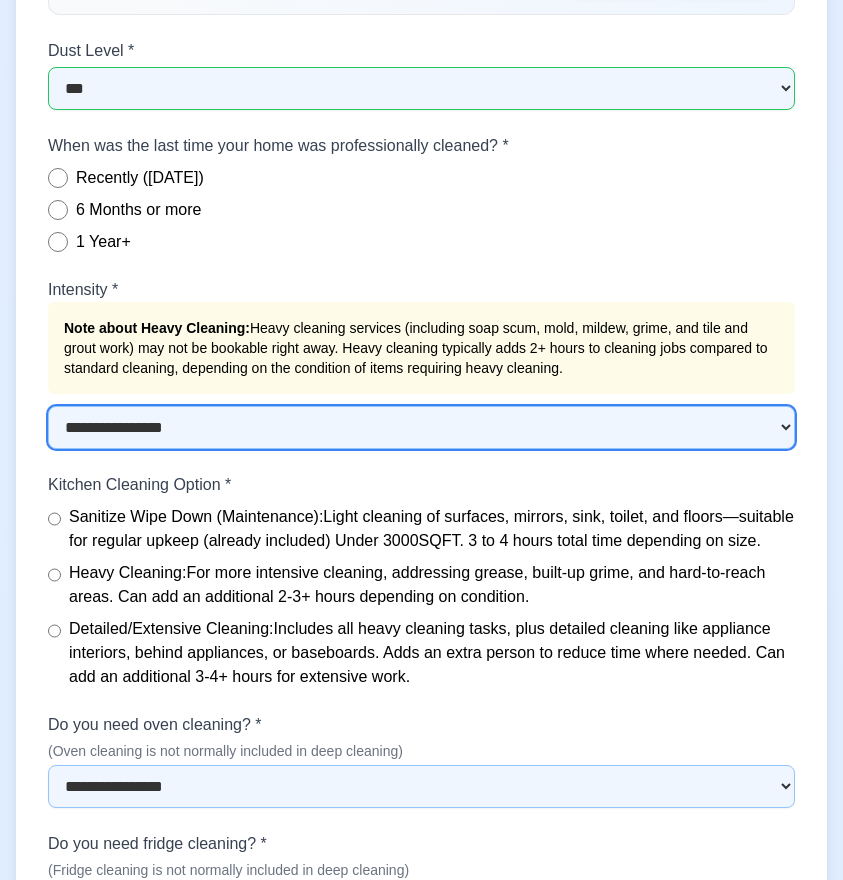click on "**********" at bounding box center [421, 427] 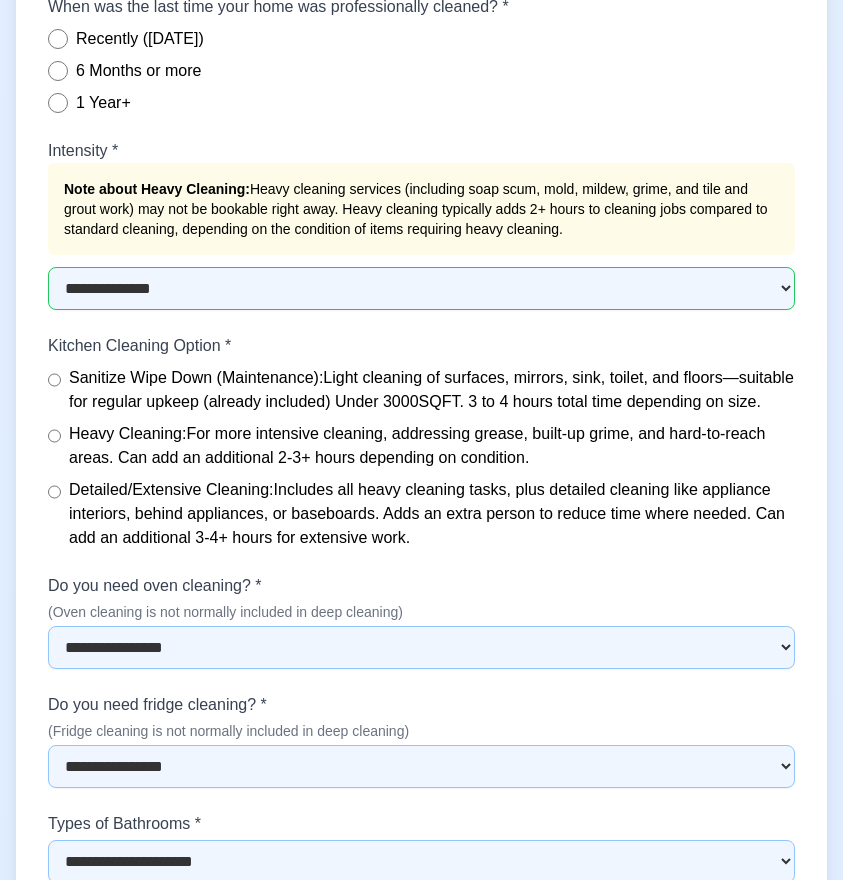 click on "Sanitize Wipe Down (Maintenance):  Light cleaning of surfaces, mirrors, sink, toilet, and floors—suitable for regular upkeep (already included) Under 3000SQFT. 3 to 4 hours total time depending on size." at bounding box center (432, 390) 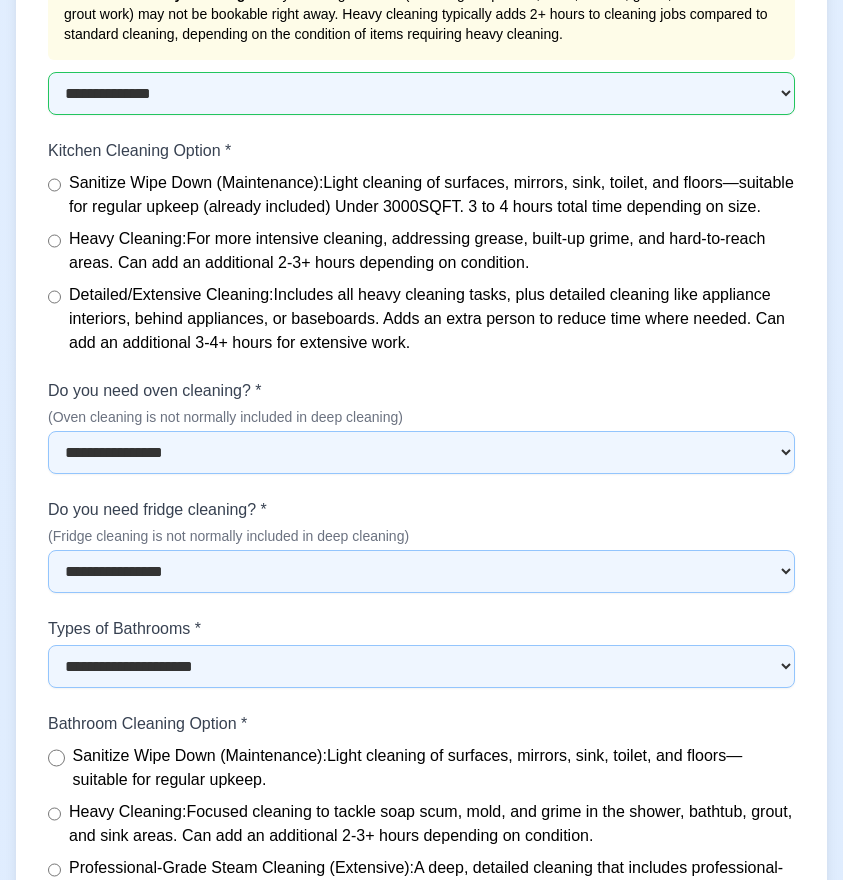 scroll, scrollTop: 7874, scrollLeft: 0, axis: vertical 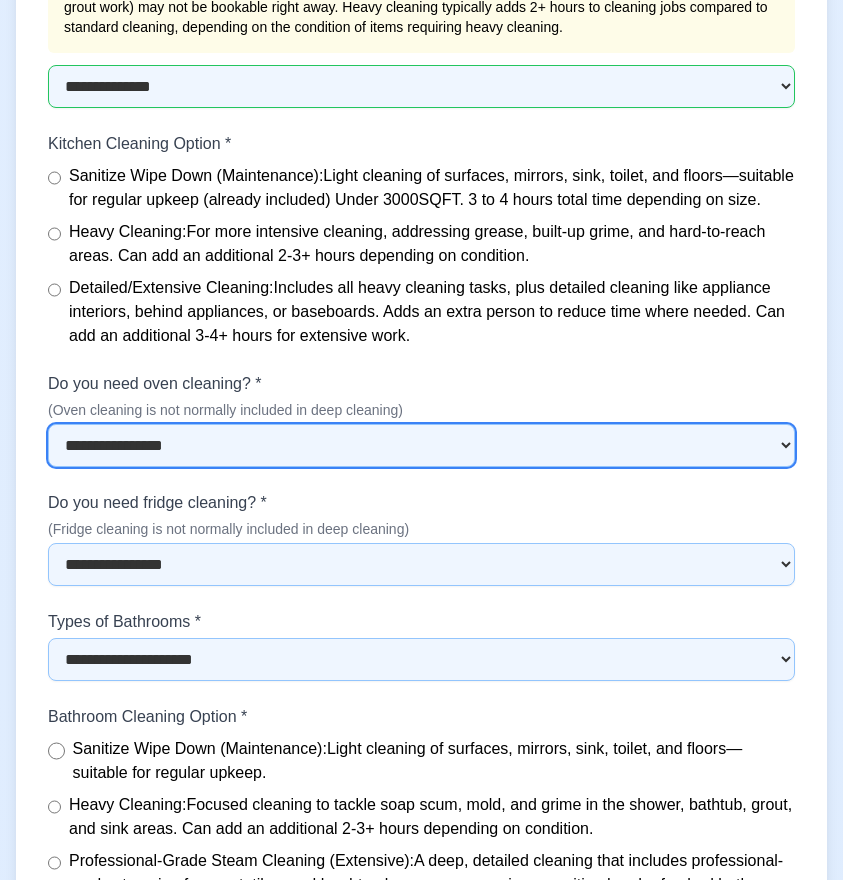 click on "**********" at bounding box center [421, 445] 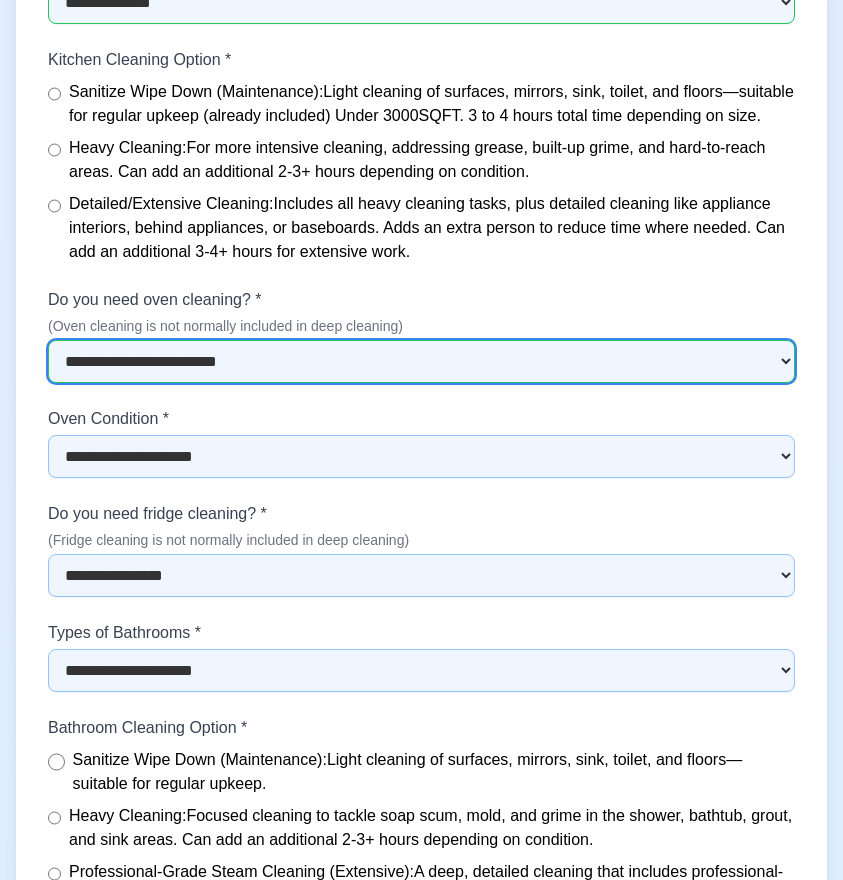 scroll, scrollTop: 8015, scrollLeft: 0, axis: vertical 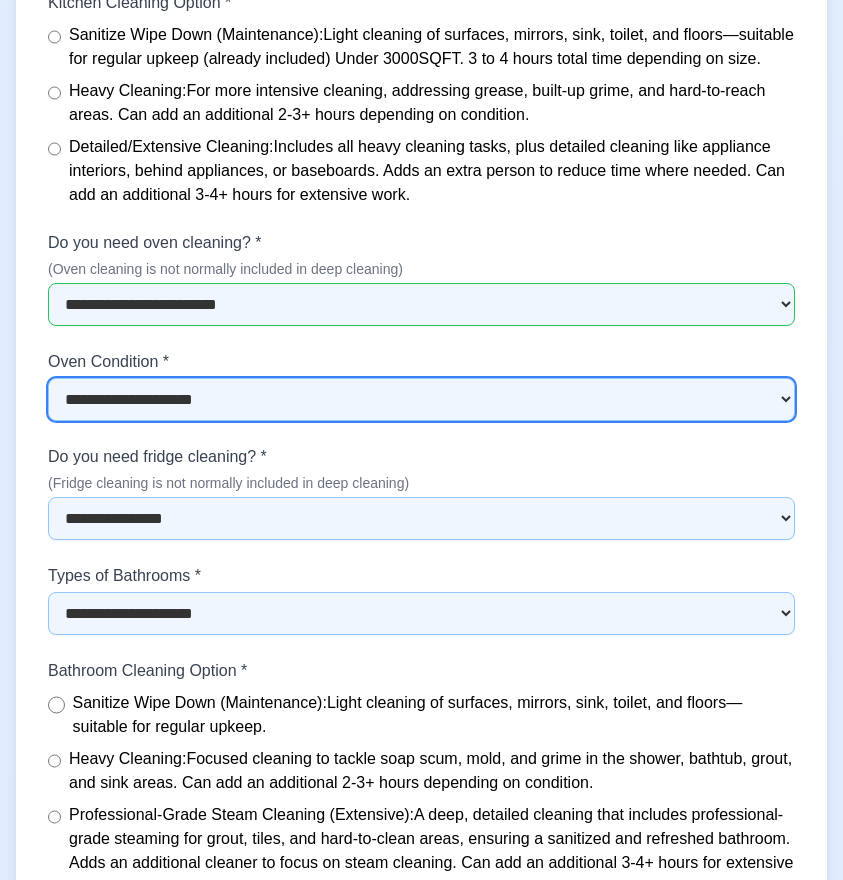 click on "**********" at bounding box center (421, 399) 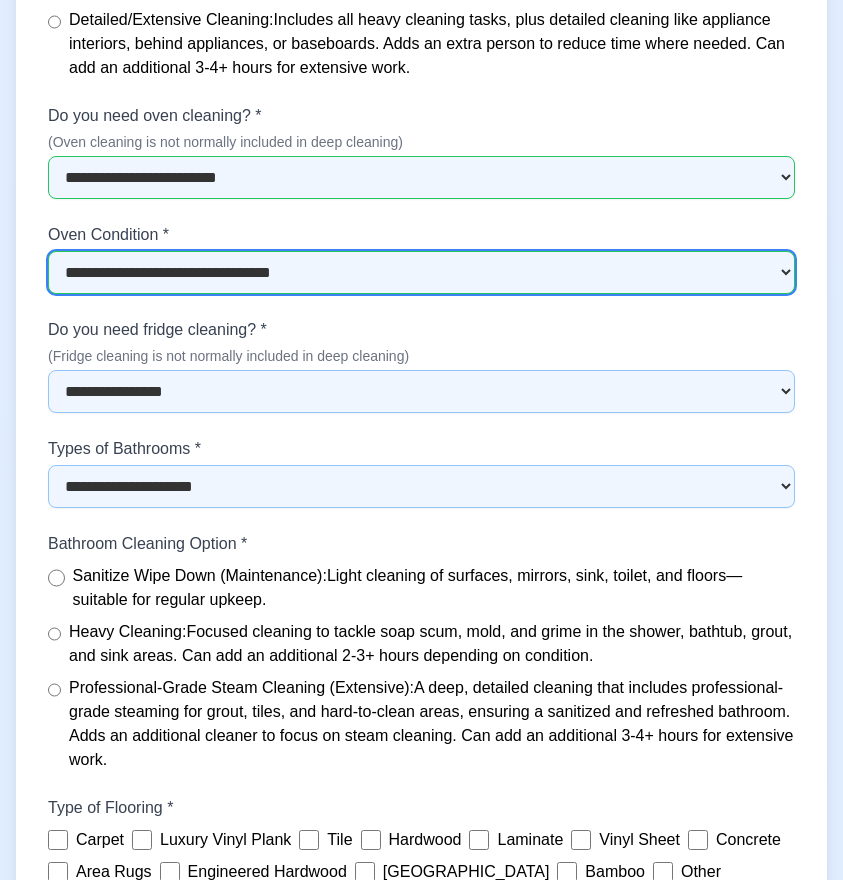 scroll, scrollTop: 8144, scrollLeft: 0, axis: vertical 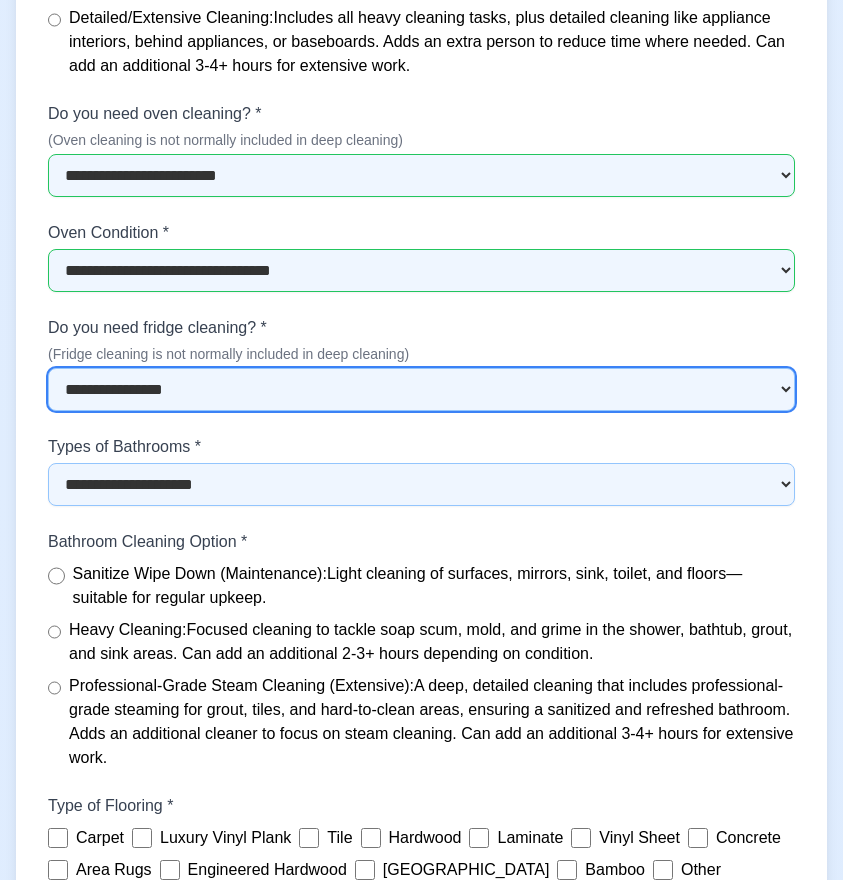 click on "**********" at bounding box center (421, 389) 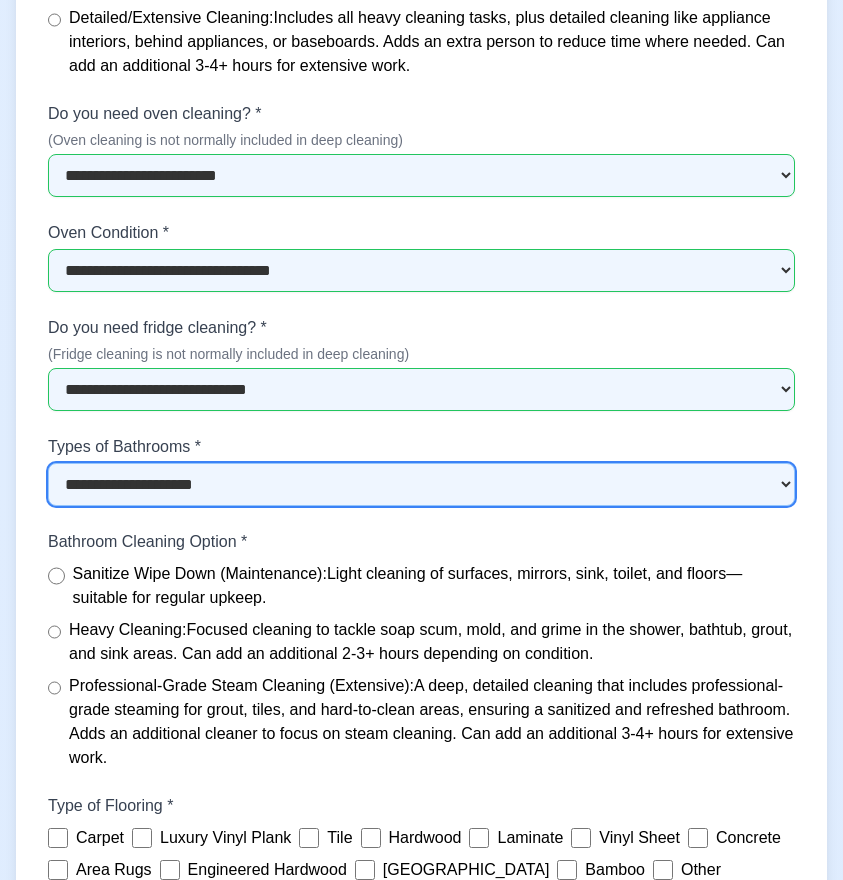 click on "**********" at bounding box center (421, 484) 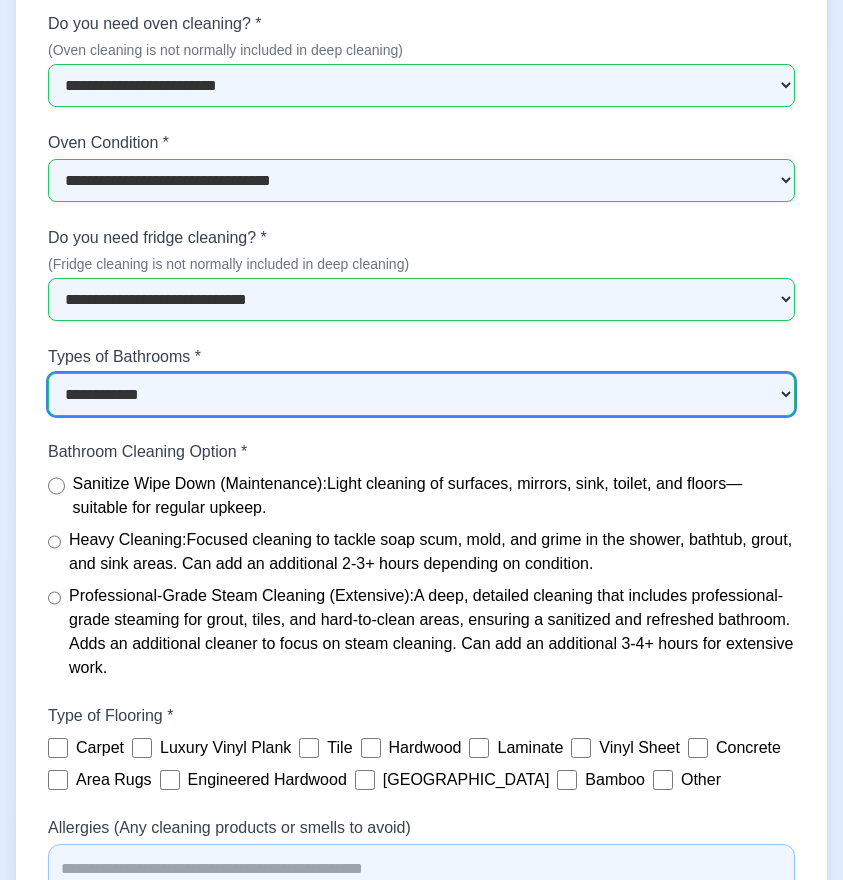 scroll, scrollTop: 8307, scrollLeft: 0, axis: vertical 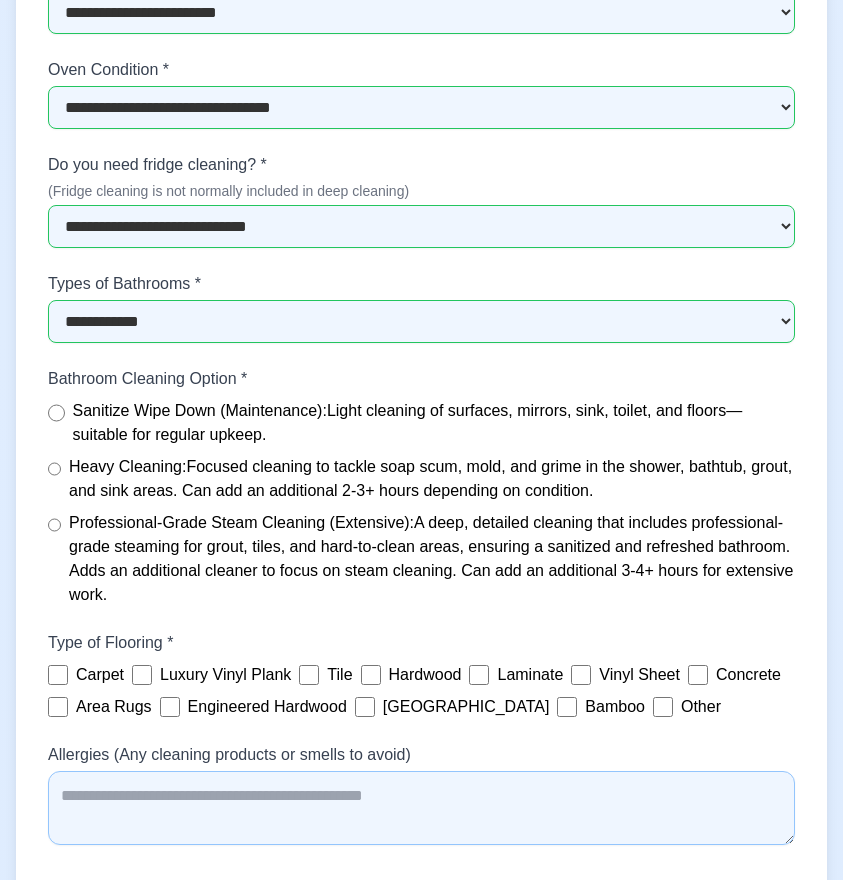 click on "Sanitize Wipe Down (Maintenance):" at bounding box center (200, 410) 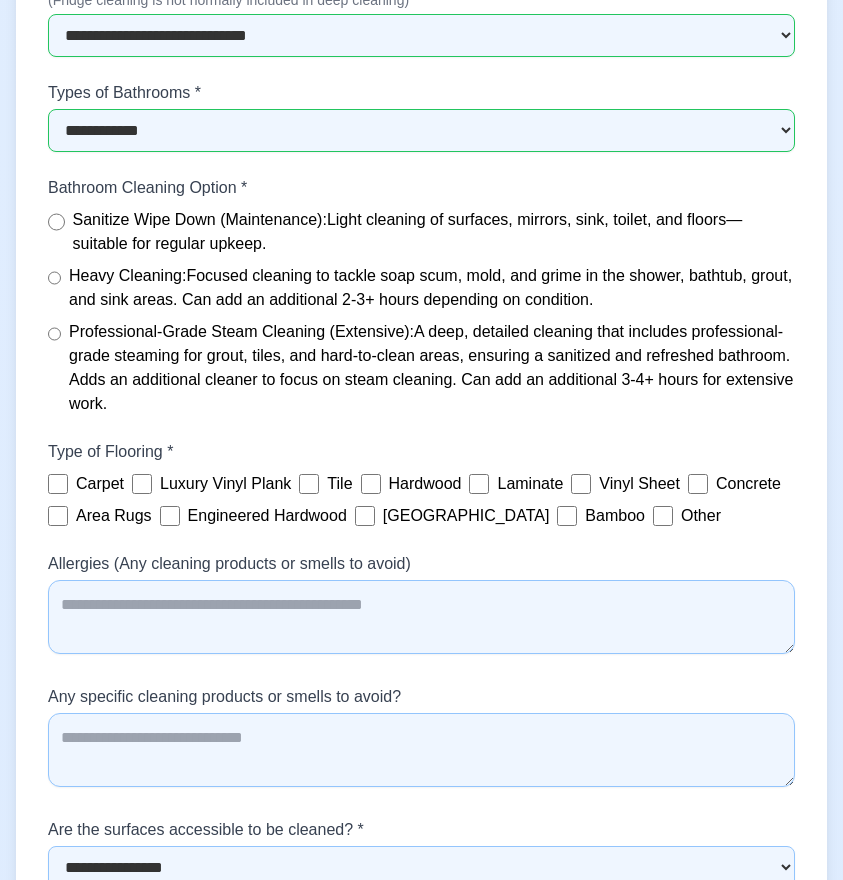 scroll, scrollTop: 8561, scrollLeft: 0, axis: vertical 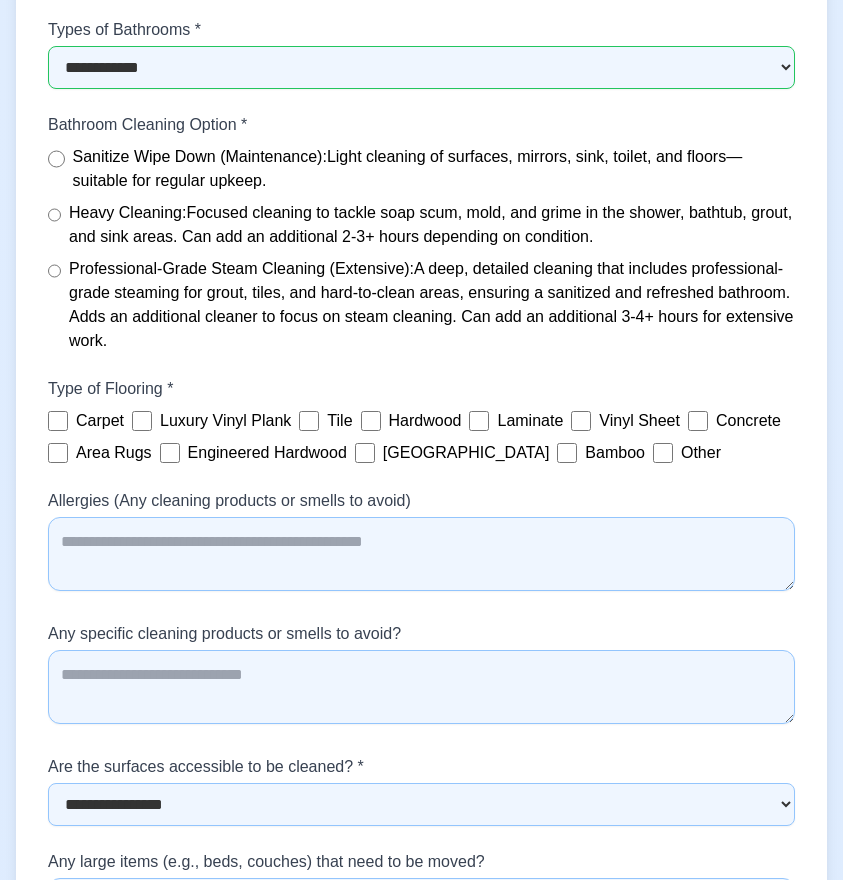 click on "Carpet" at bounding box center [100, 421] 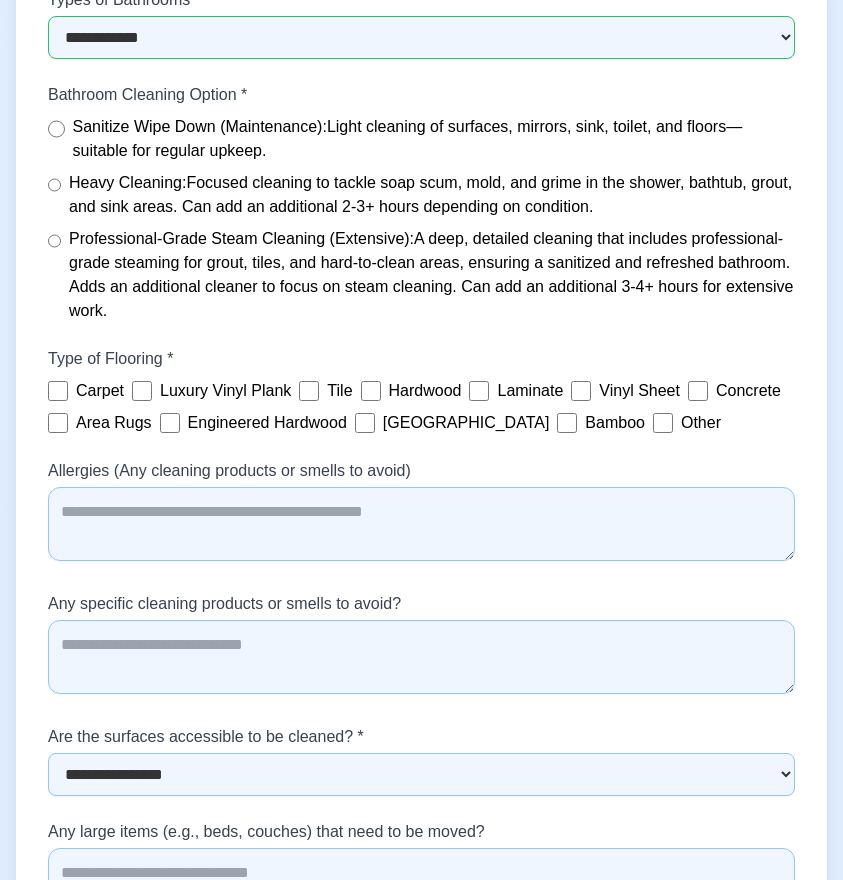 scroll, scrollTop: 8598, scrollLeft: 0, axis: vertical 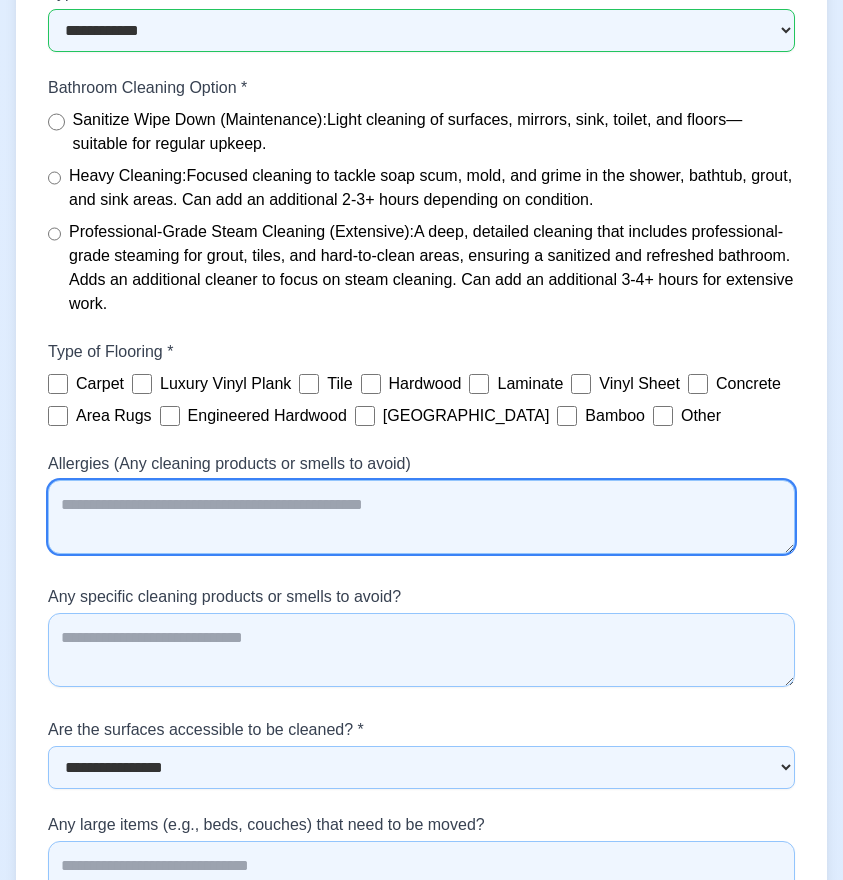 click on "Allergies (Any cleaning products or smells to avoid)" at bounding box center (421, 517) 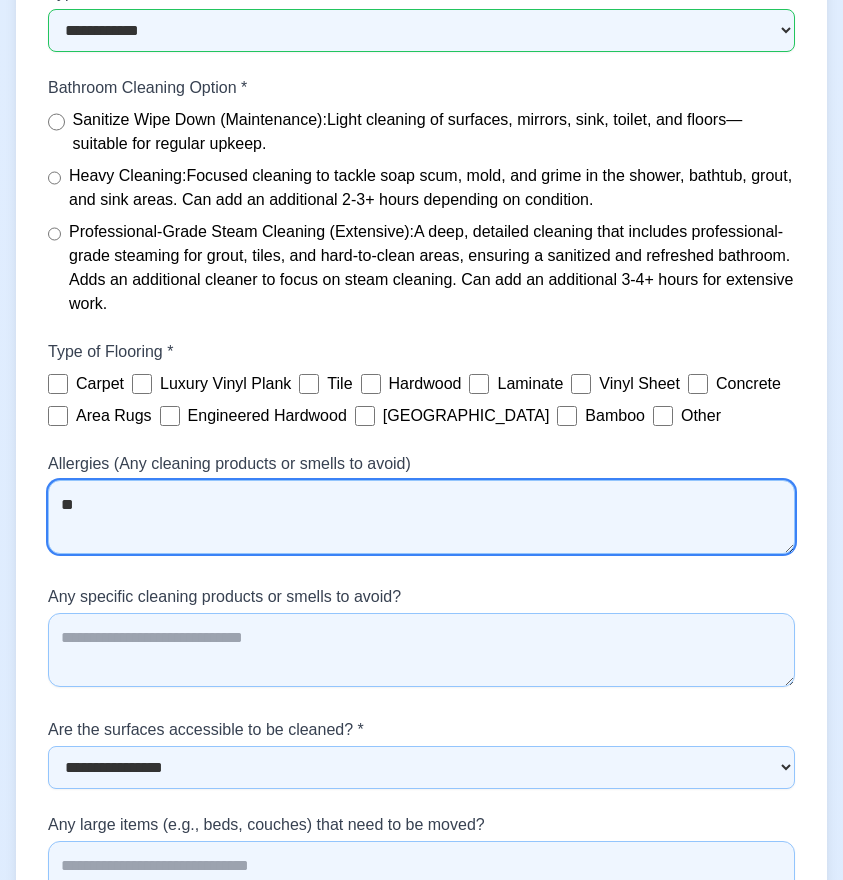 type on "**" 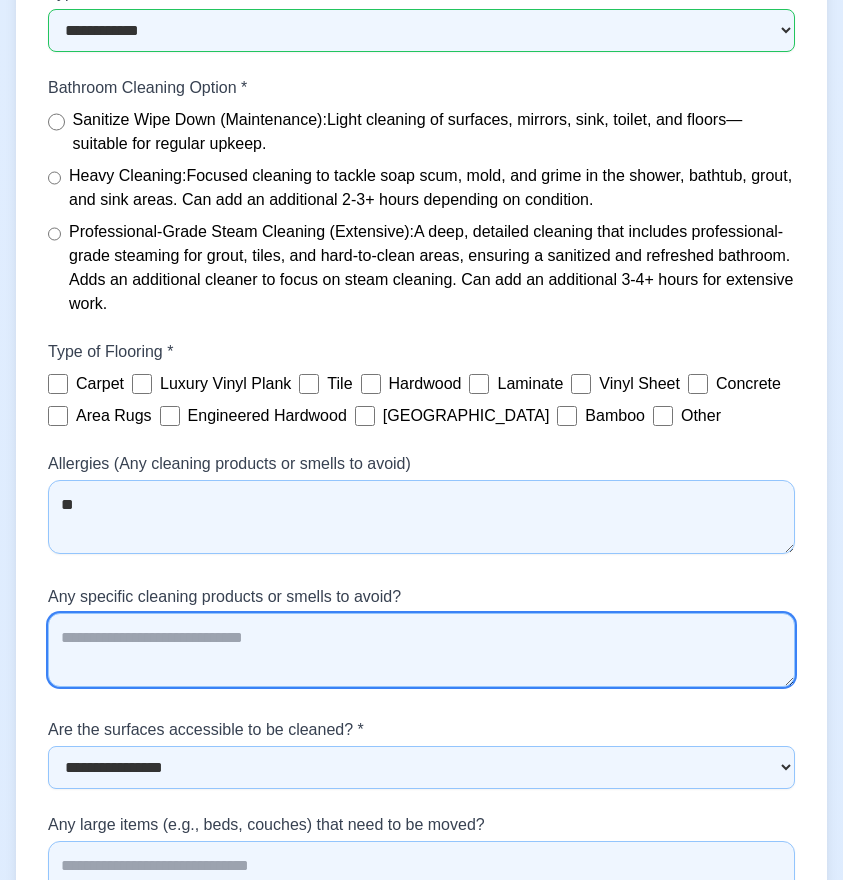 click on "Any specific cleaning products or smells to avoid?" at bounding box center [421, 650] 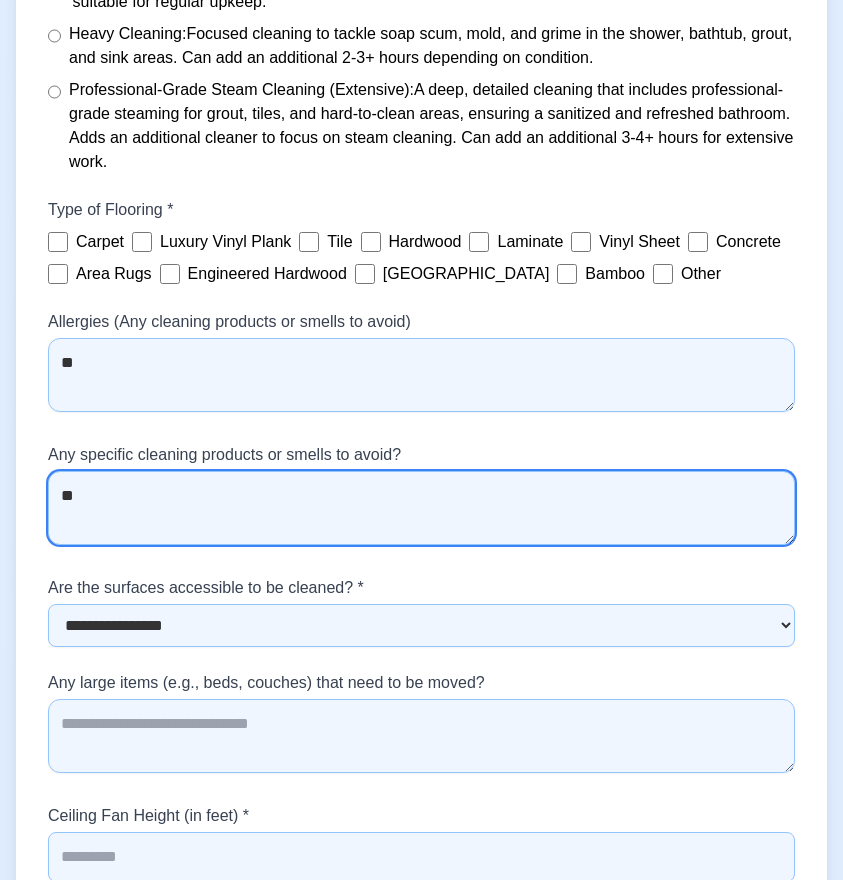 scroll, scrollTop: 8777, scrollLeft: 0, axis: vertical 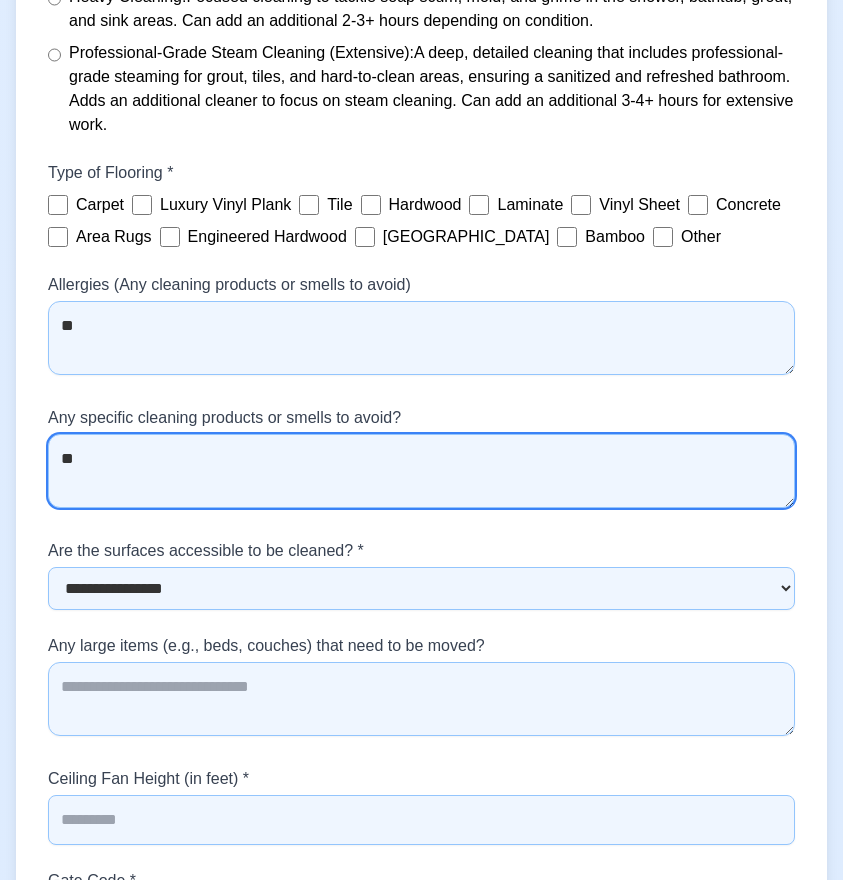type on "**" 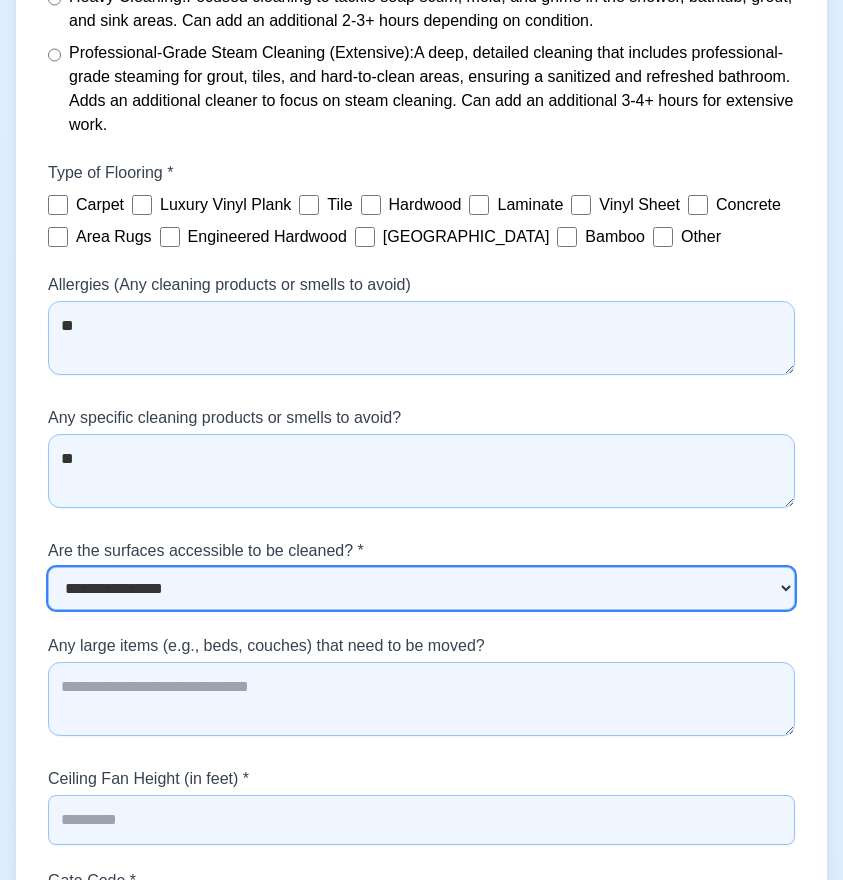 click on "**********" at bounding box center [421, 588] 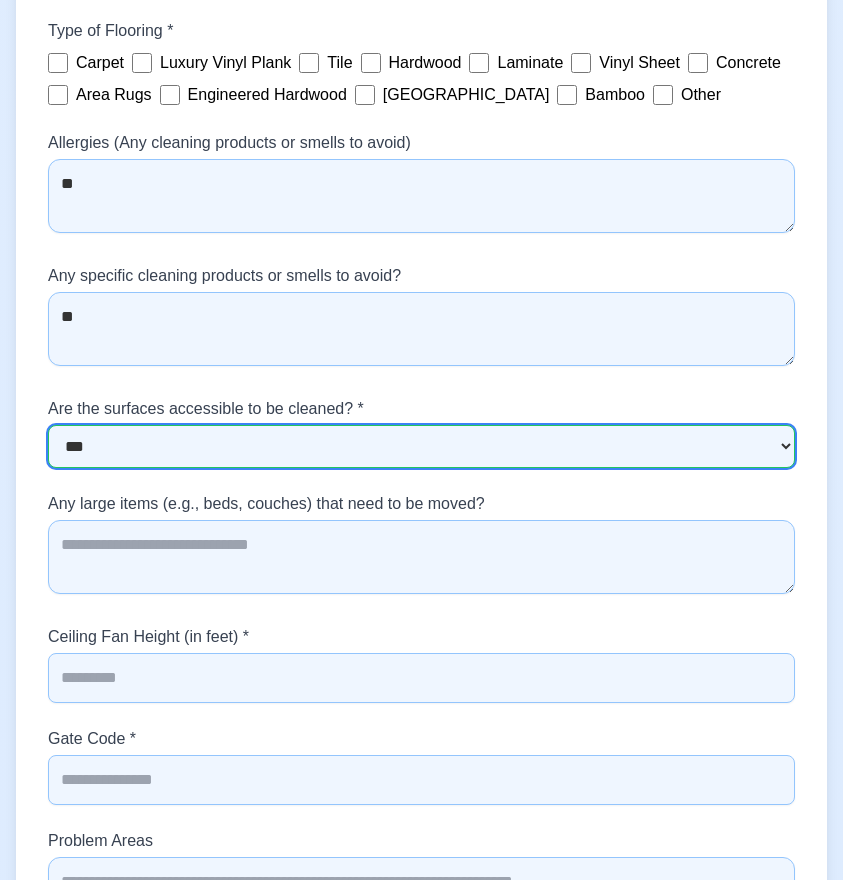 scroll, scrollTop: 8981, scrollLeft: 0, axis: vertical 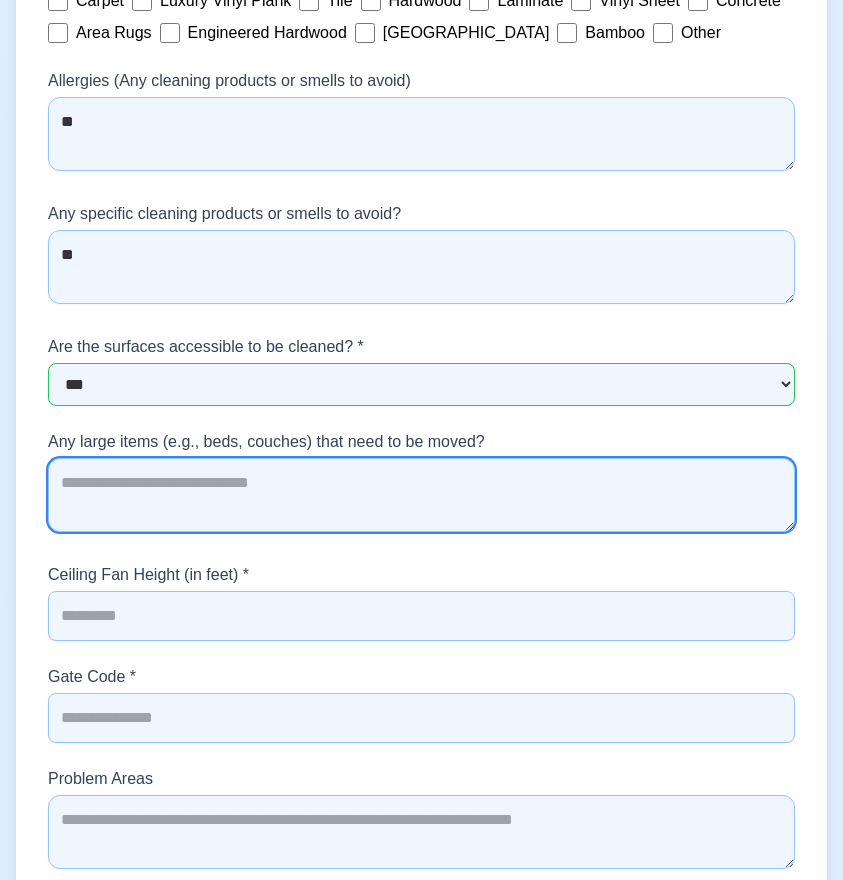 click on "Any large items (e.g., beds, couches) that need to be moved?" at bounding box center (421, 495) 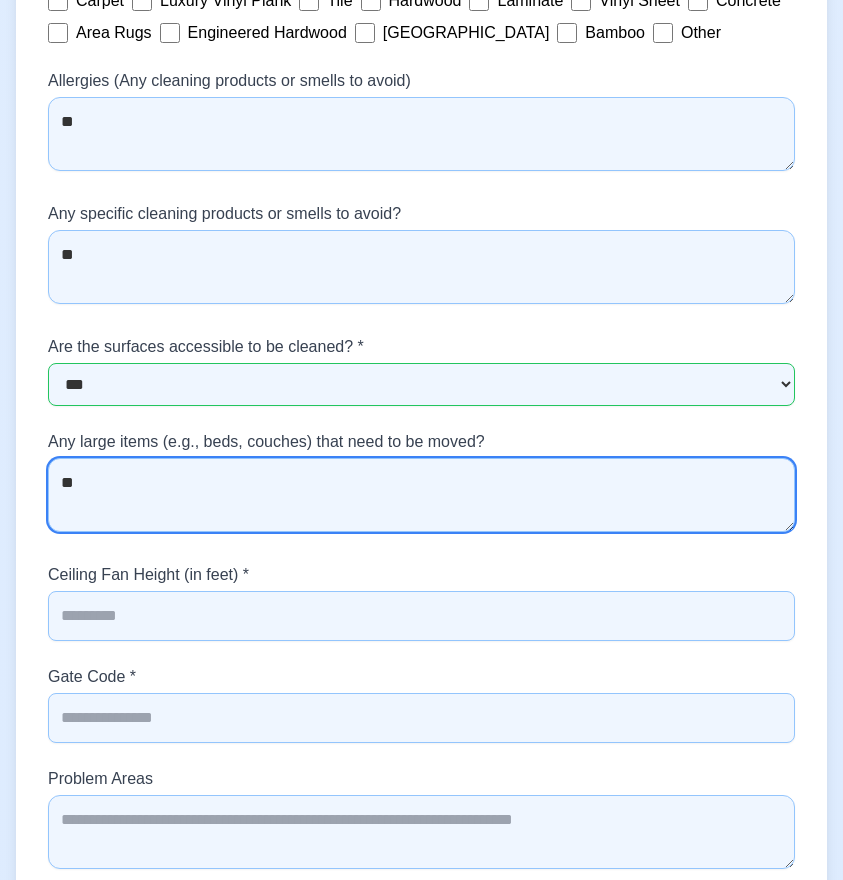 scroll, scrollTop: 9034, scrollLeft: 0, axis: vertical 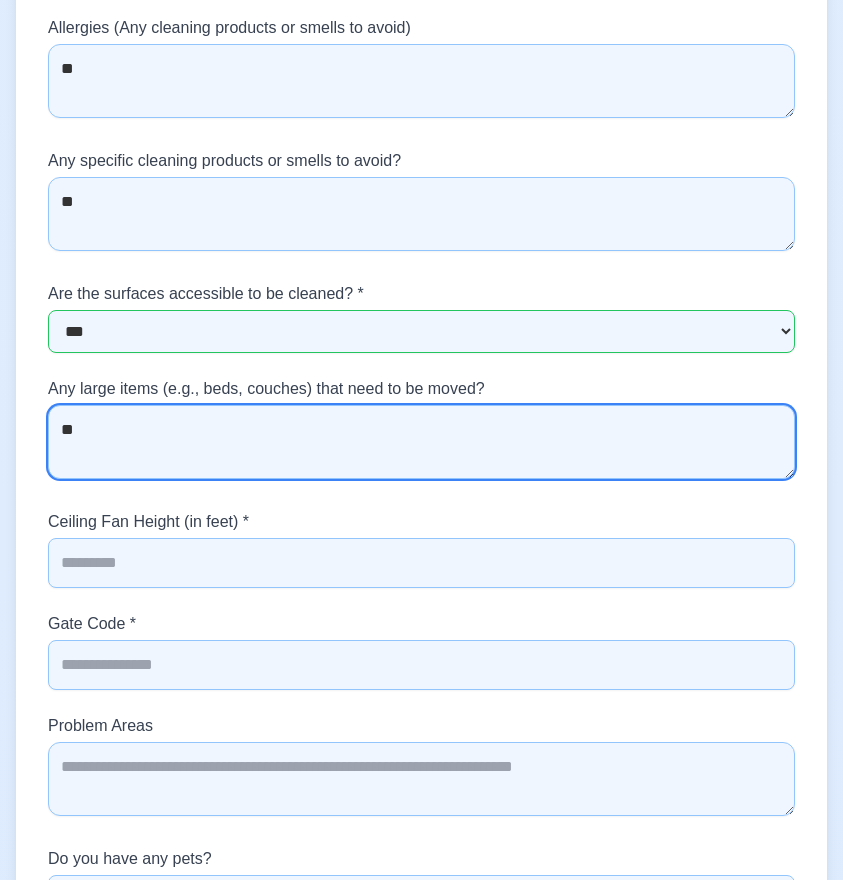 type on "**" 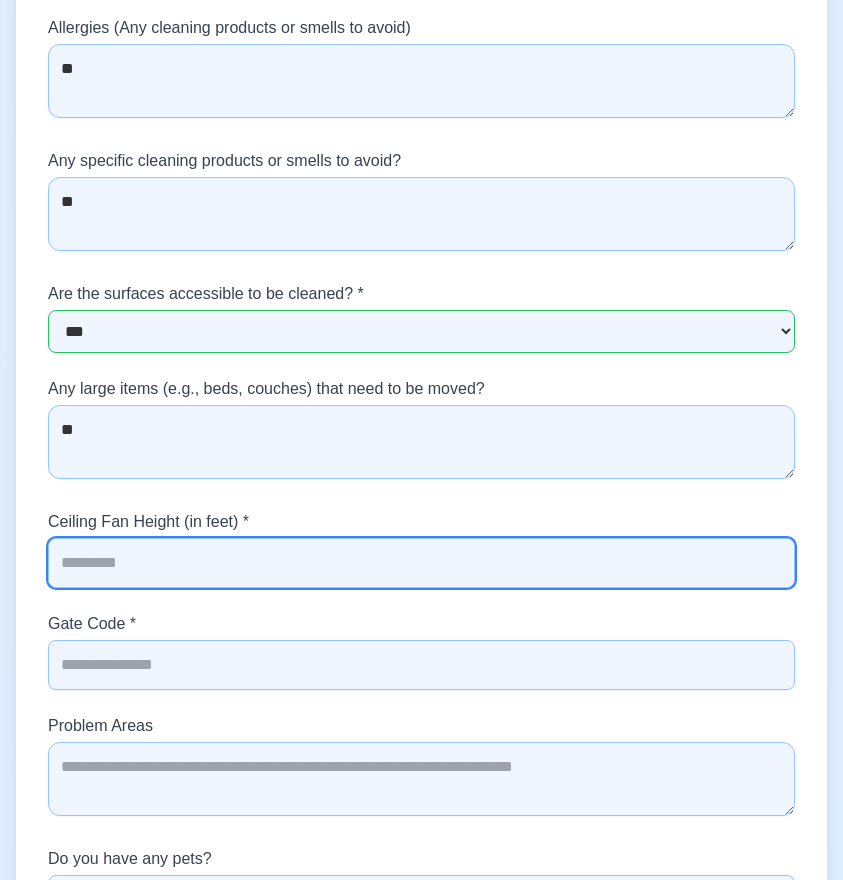 click on "Ceiling Fan Height (in feet) *" at bounding box center (421, 563) 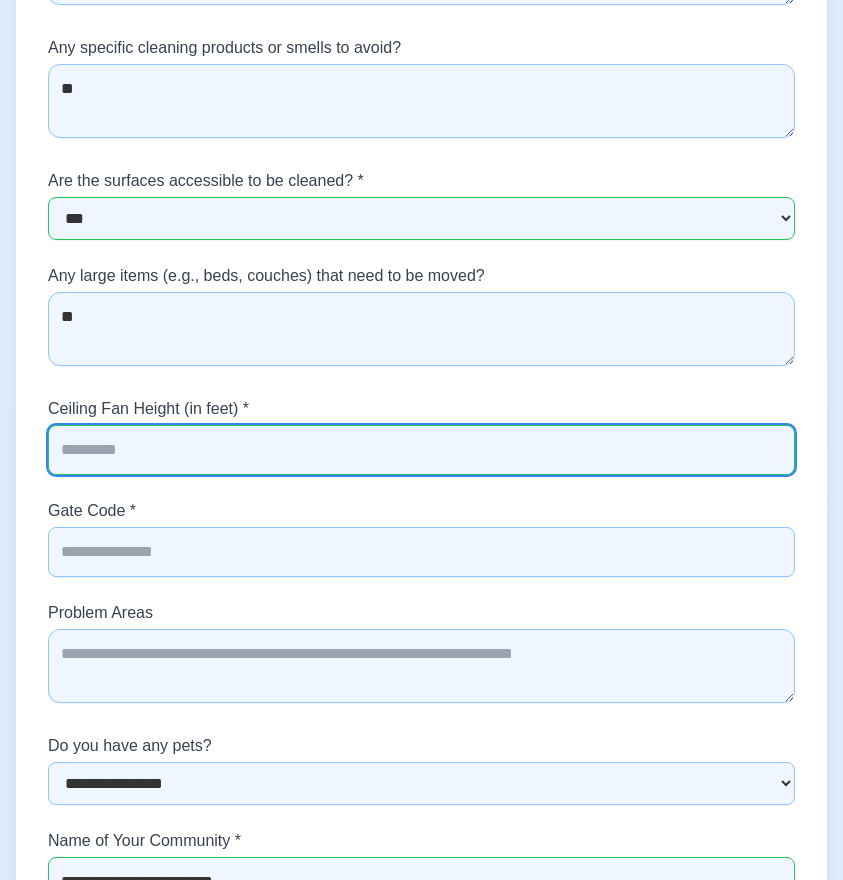 scroll, scrollTop: 9153, scrollLeft: 0, axis: vertical 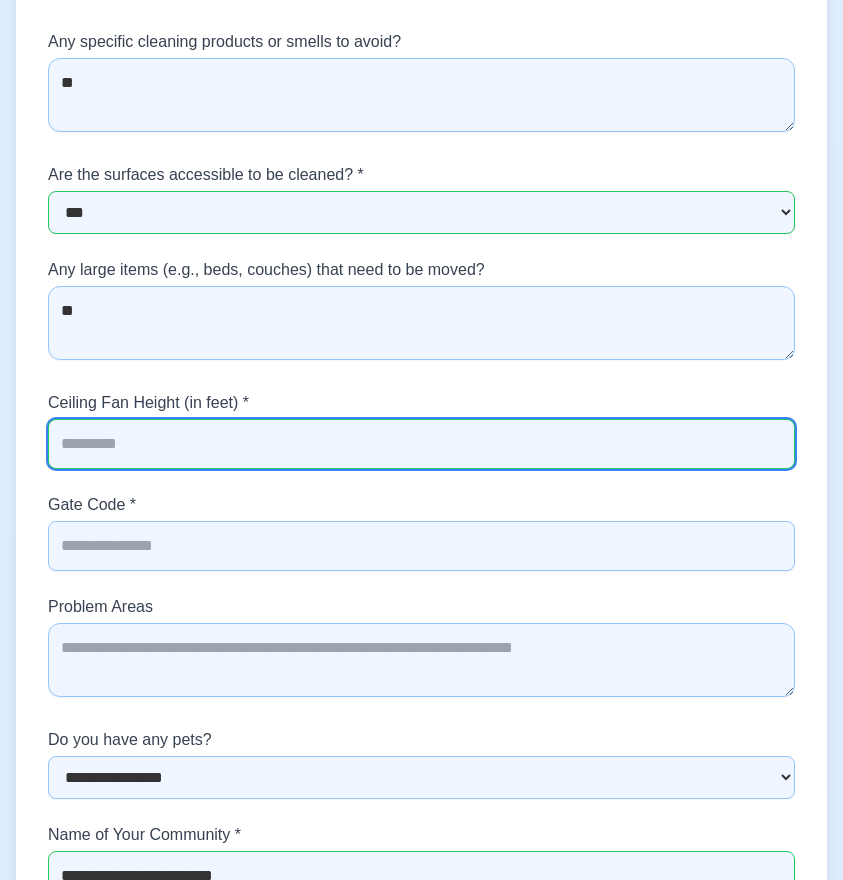 type on "***" 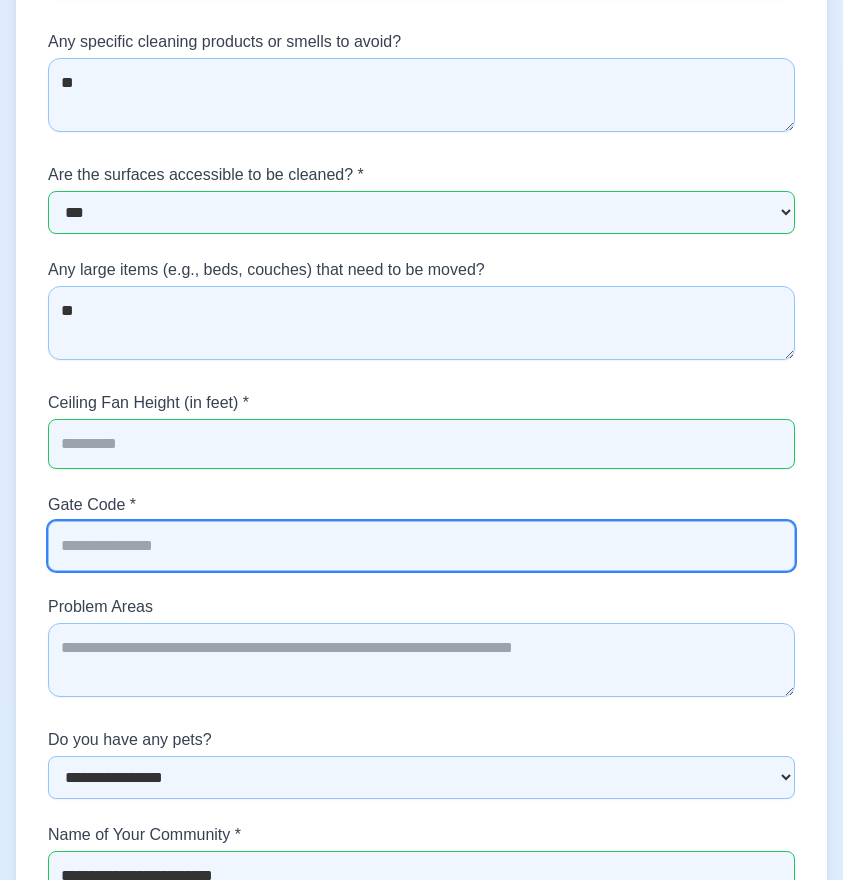 click on "Gate Code *" at bounding box center [421, 546] 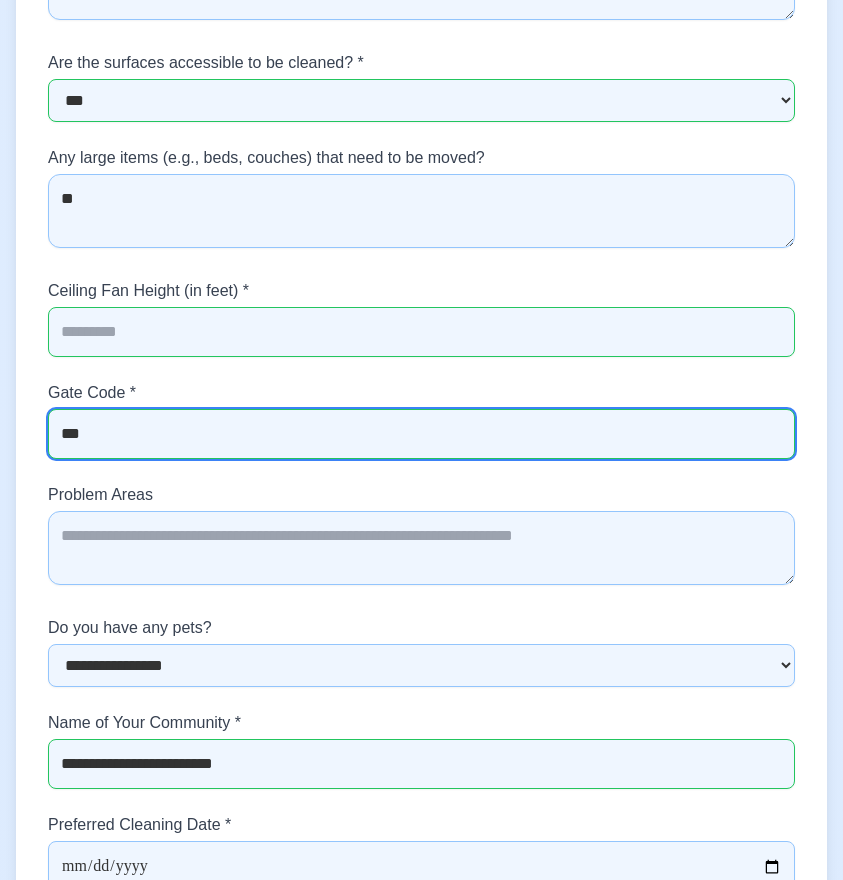 scroll, scrollTop: 9283, scrollLeft: 0, axis: vertical 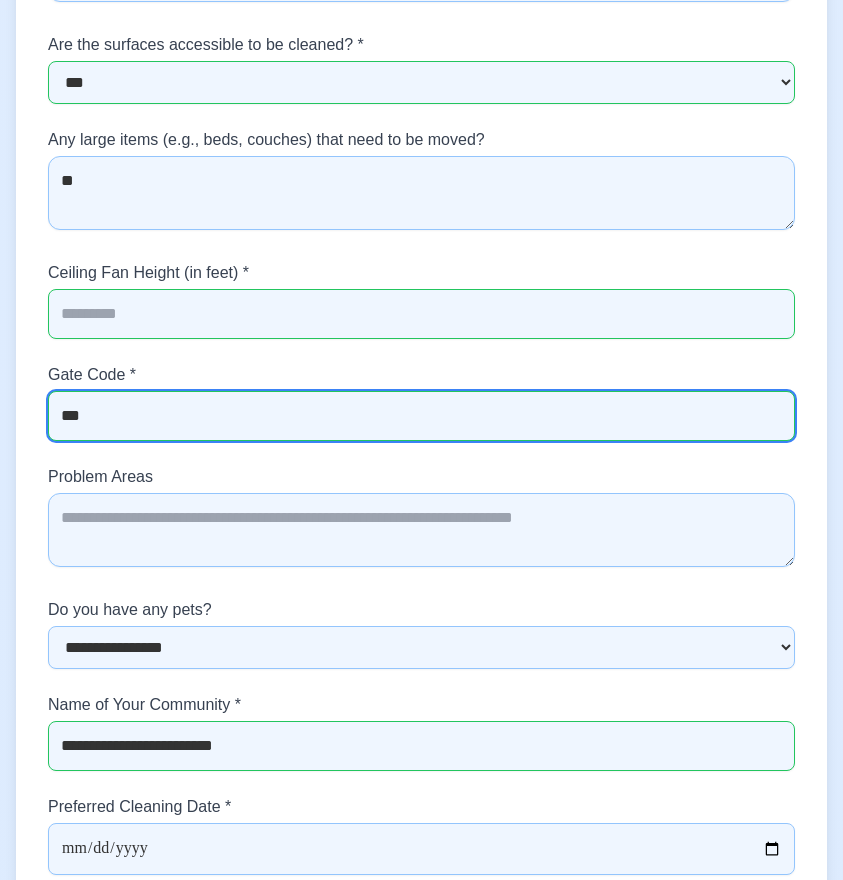 type on "***" 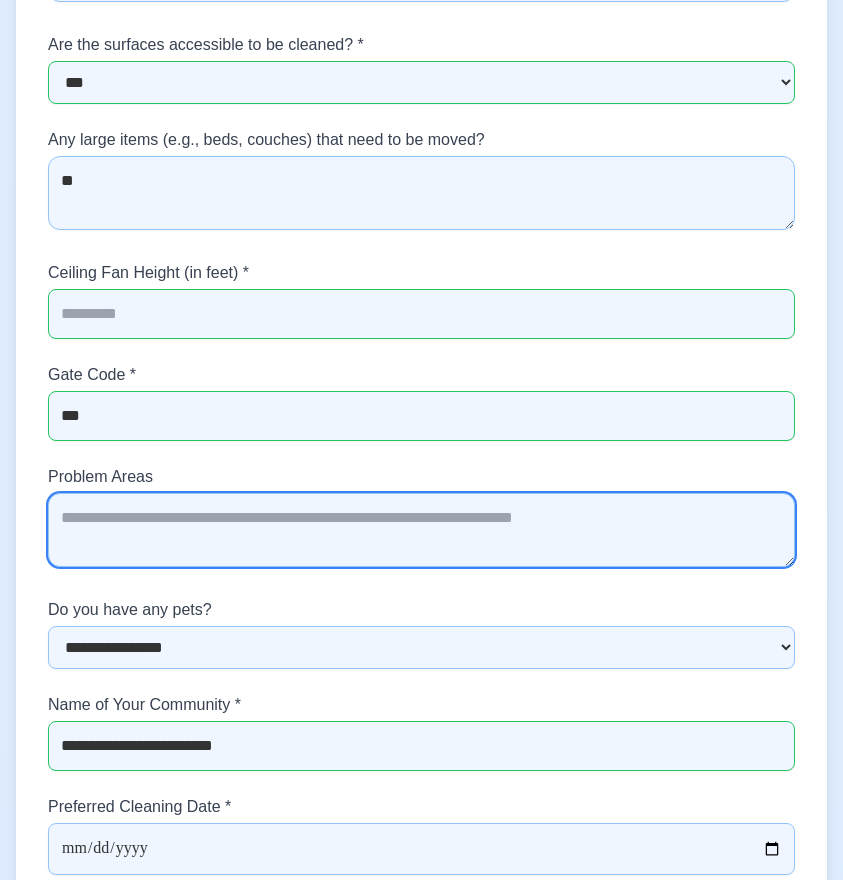 click on "Problem Areas" at bounding box center [421, 530] 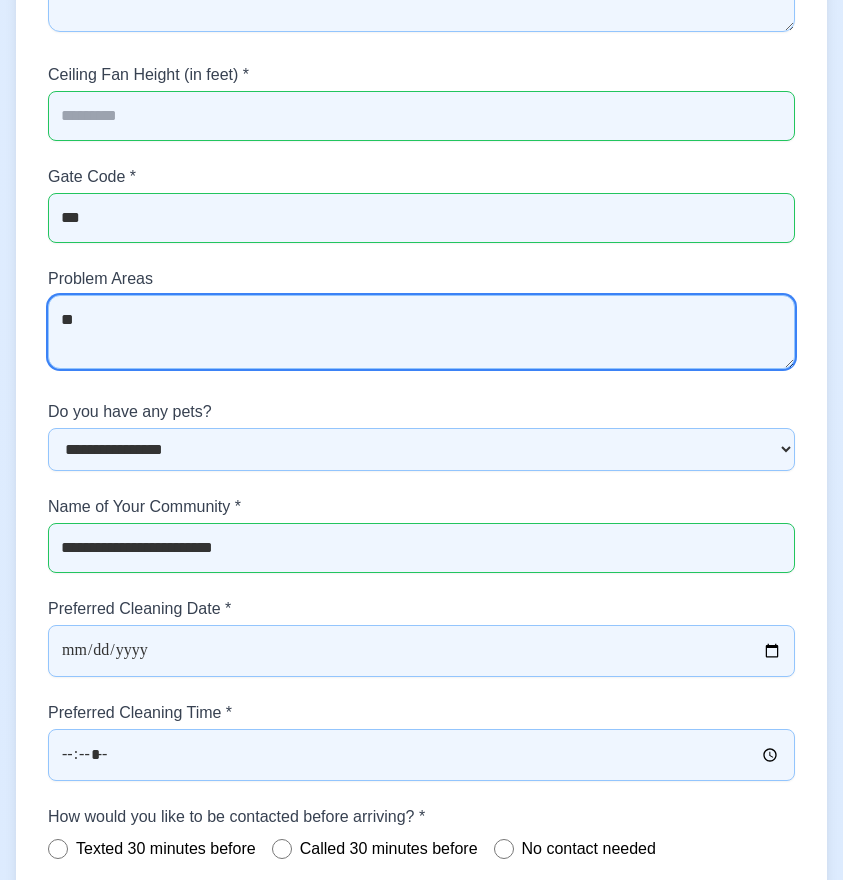 scroll, scrollTop: 9514, scrollLeft: 0, axis: vertical 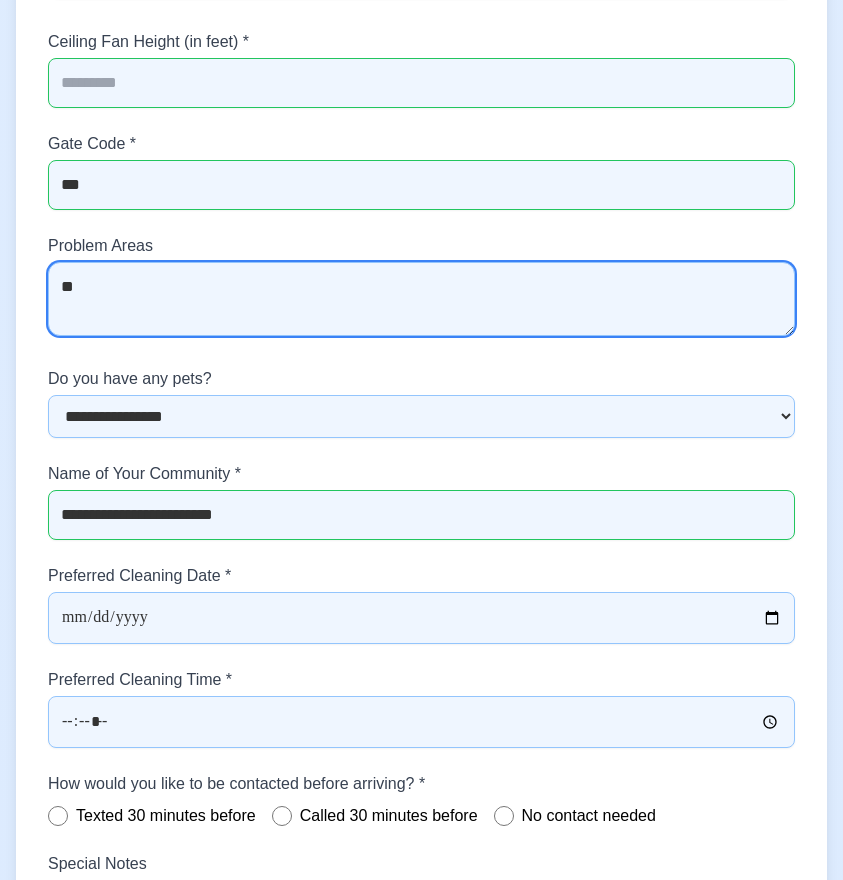 type on "**" 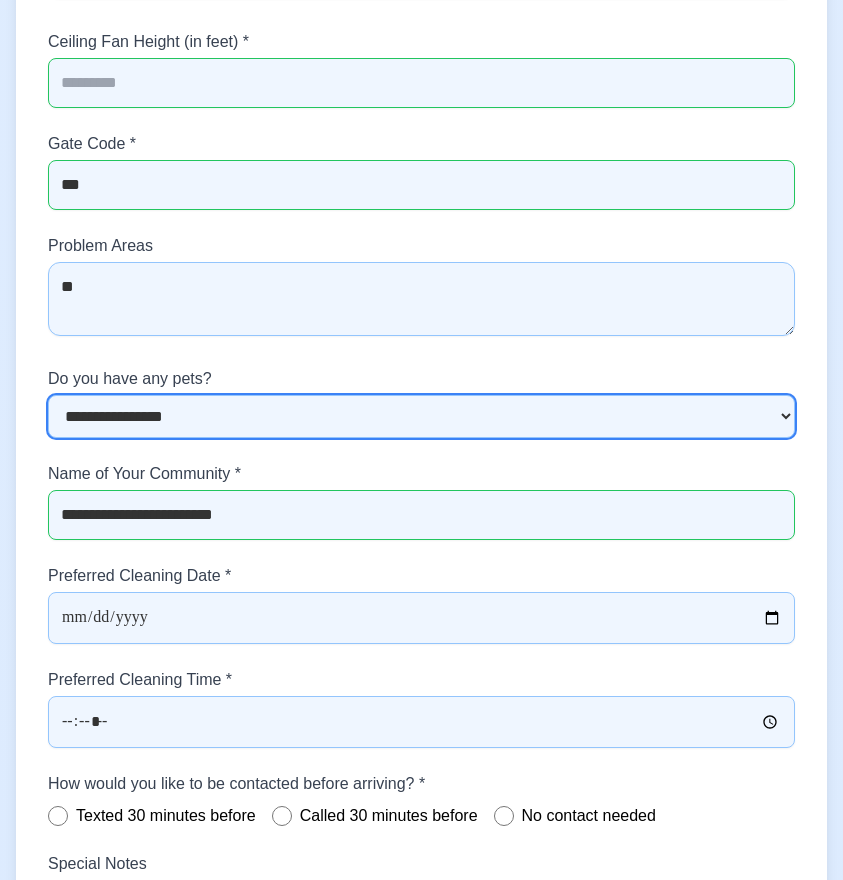 click on "**********" at bounding box center [421, 416] 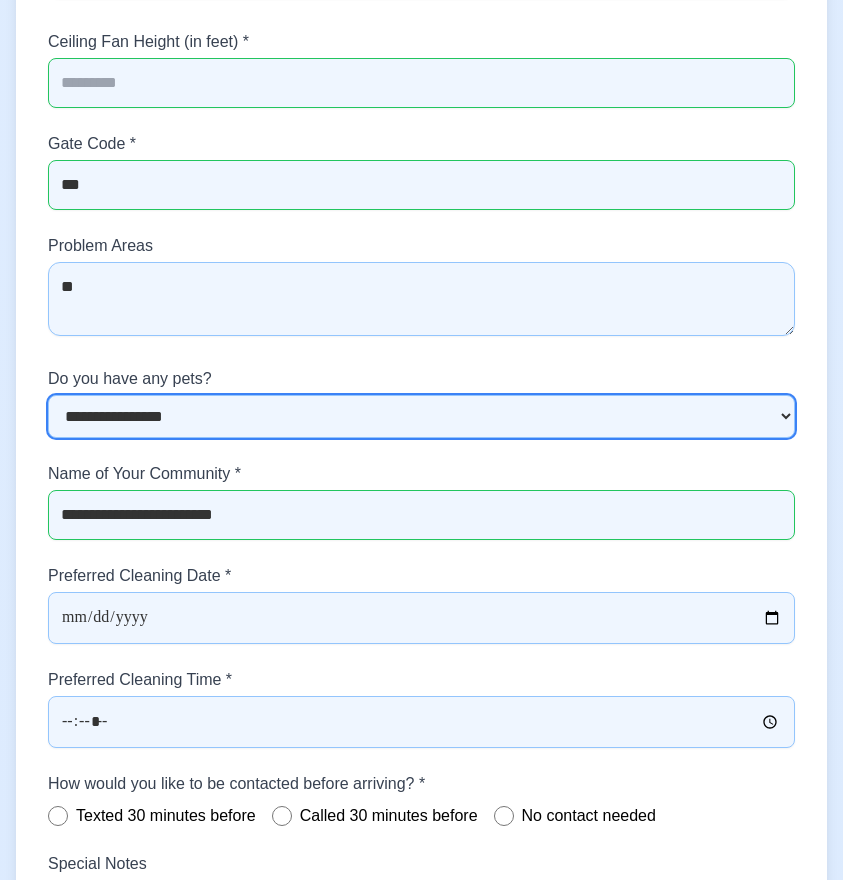 select on "**" 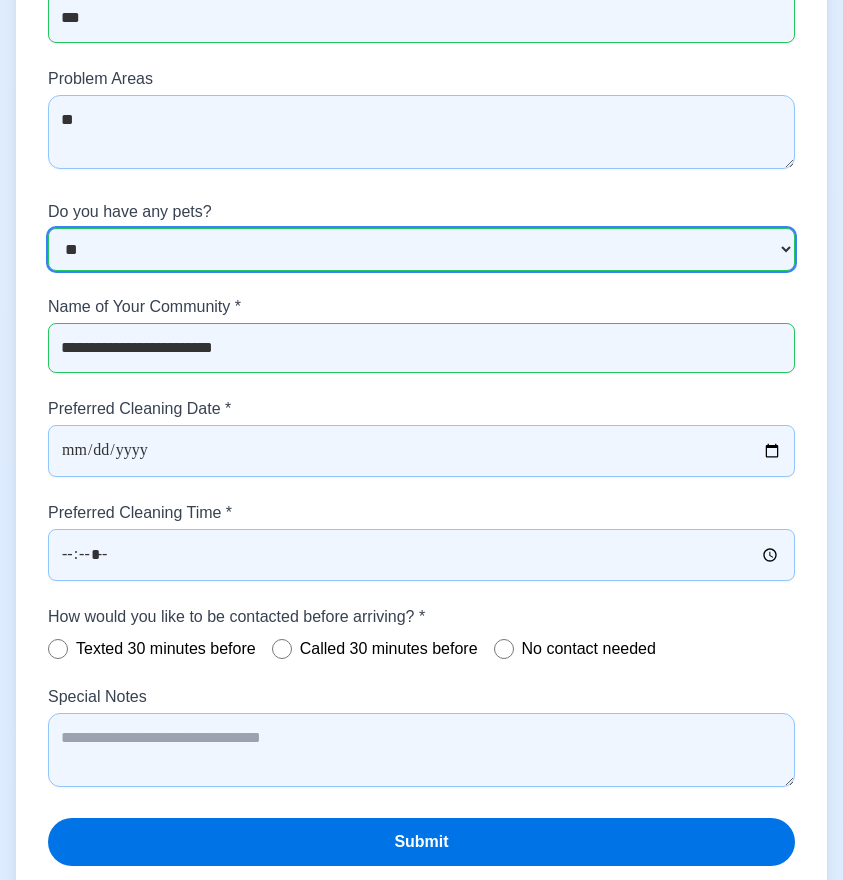 scroll, scrollTop: 9719, scrollLeft: 0, axis: vertical 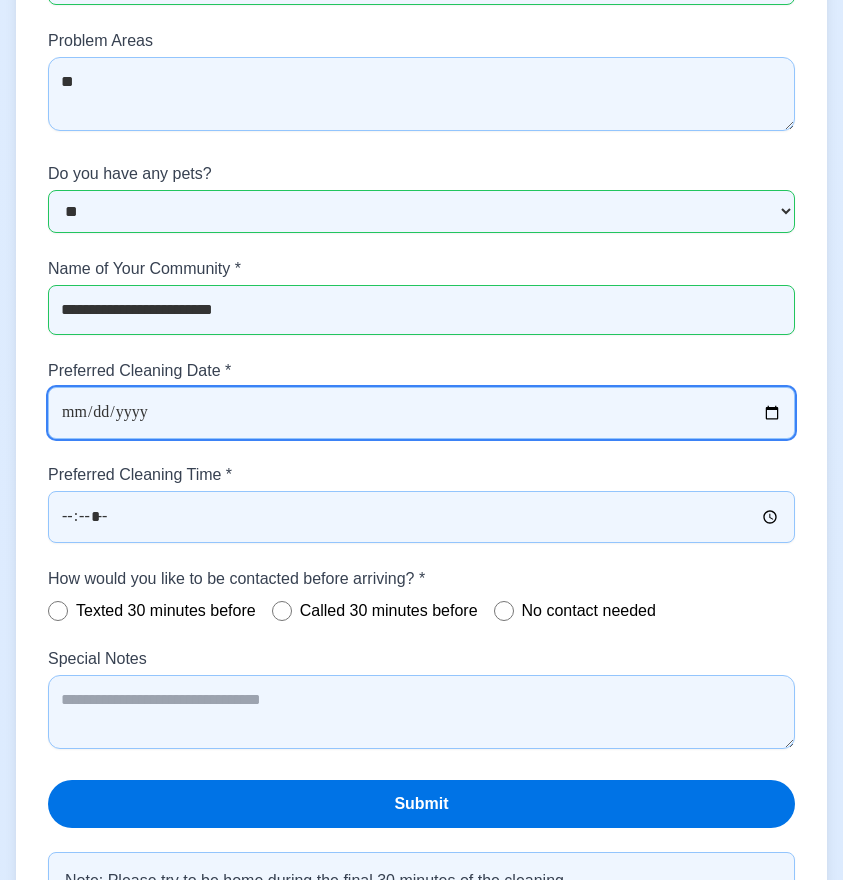 click on "Preferred Cleaning Date *" at bounding box center (421, 413) 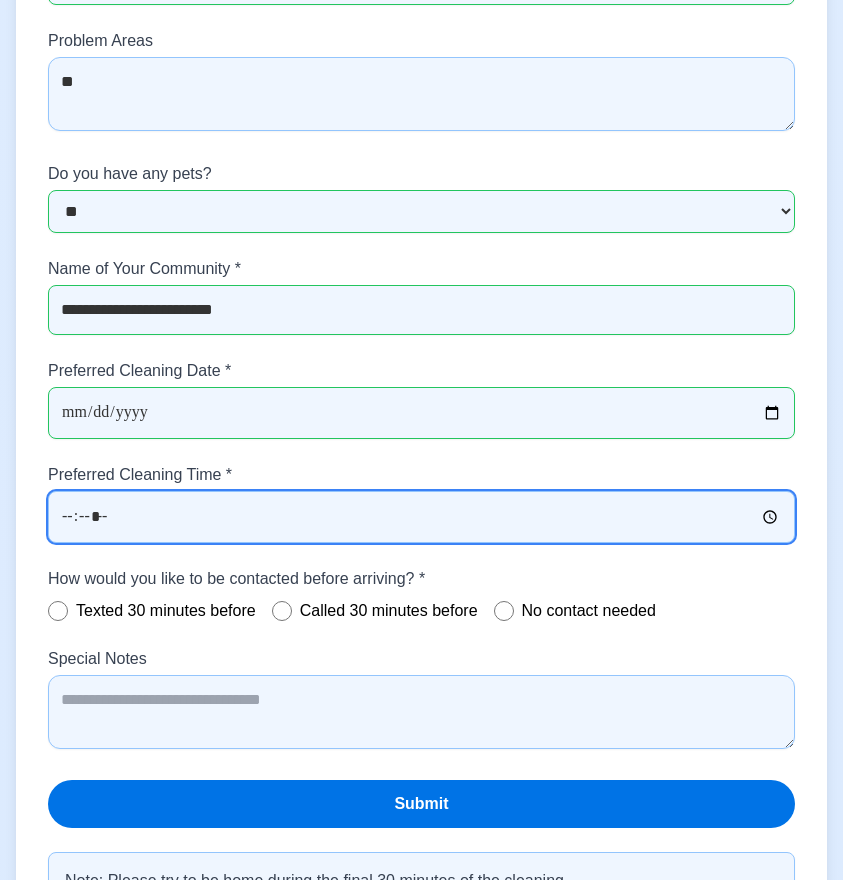 click on "Preferred Cleaning Time *" at bounding box center [421, 517] 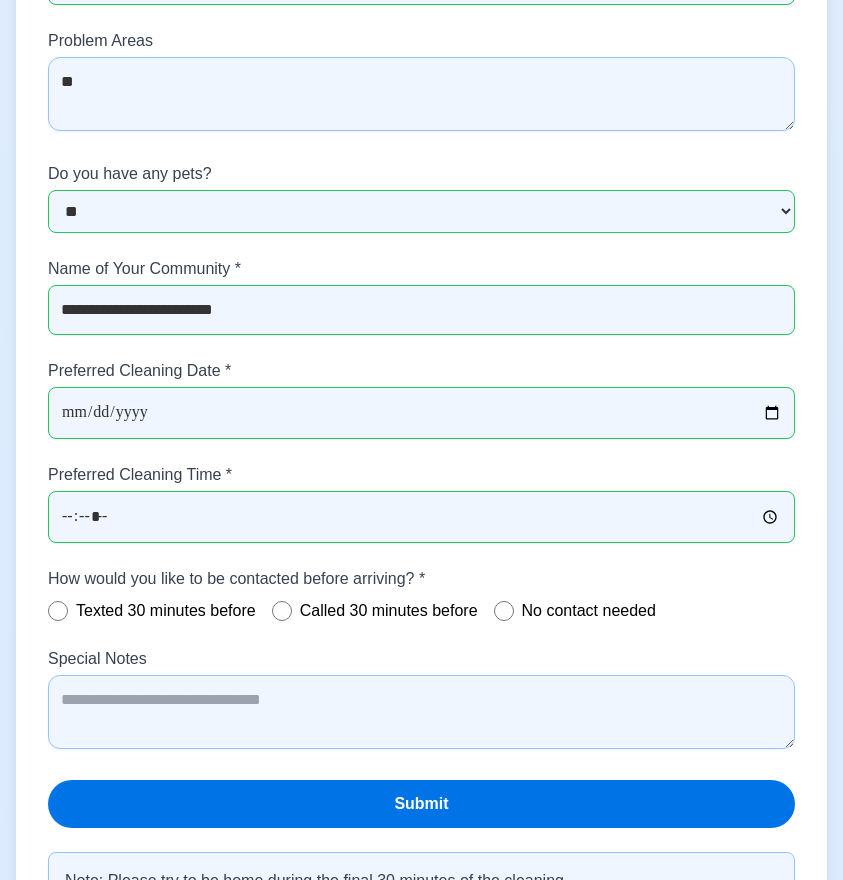 type on "*****" 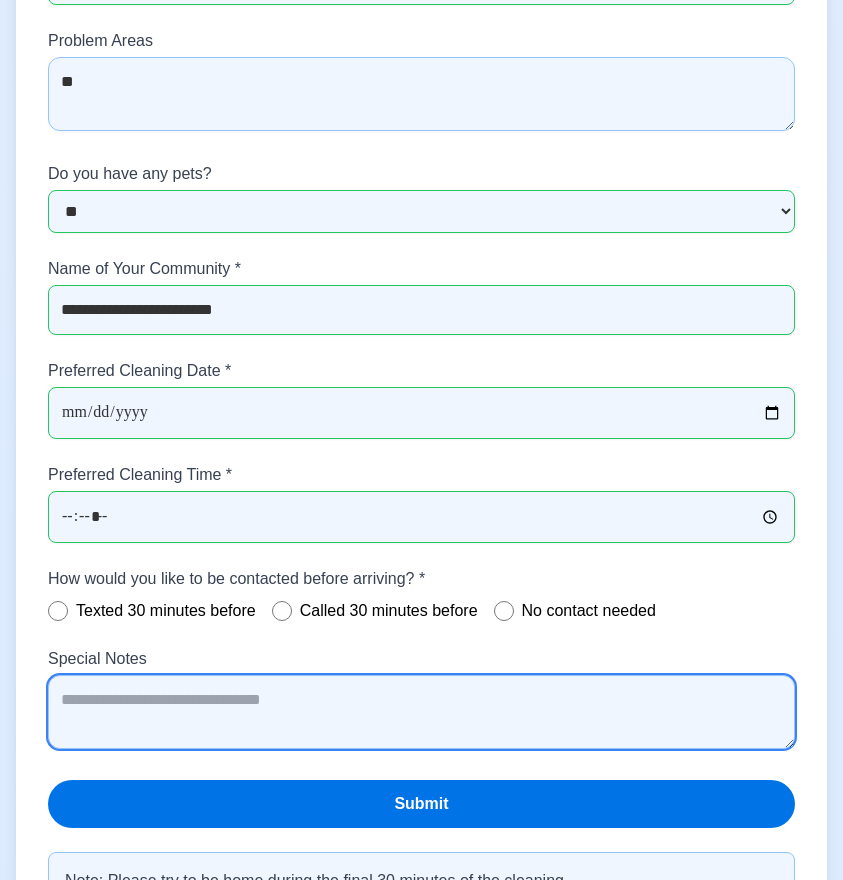 click on "Special Notes" at bounding box center (421, 712) 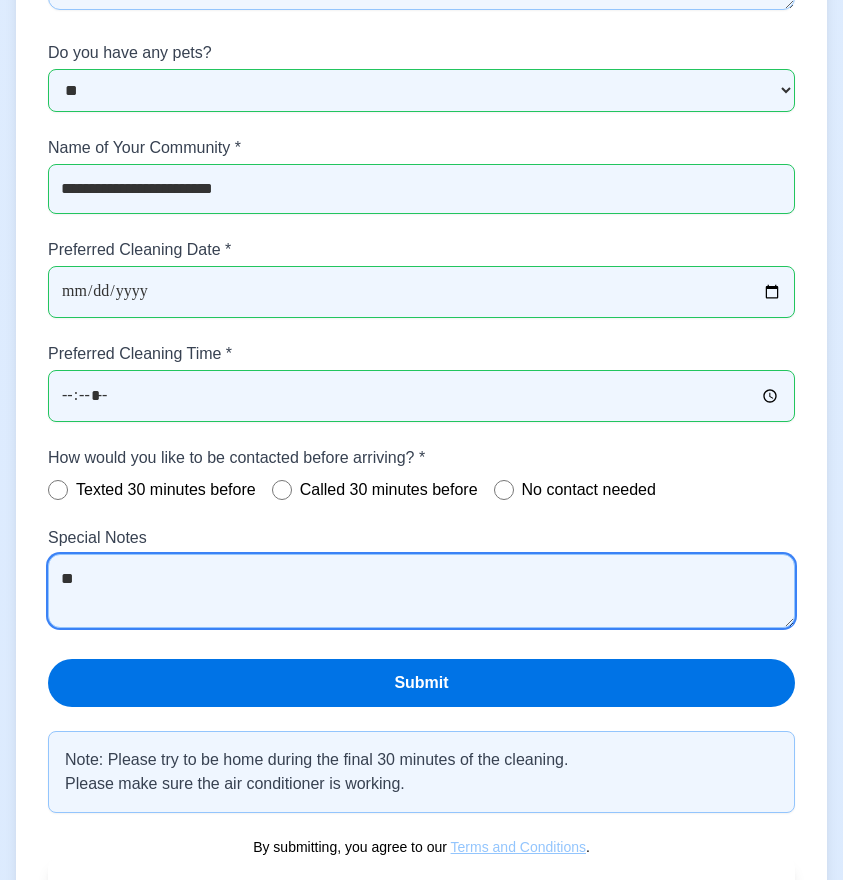 scroll, scrollTop: 9902, scrollLeft: 0, axis: vertical 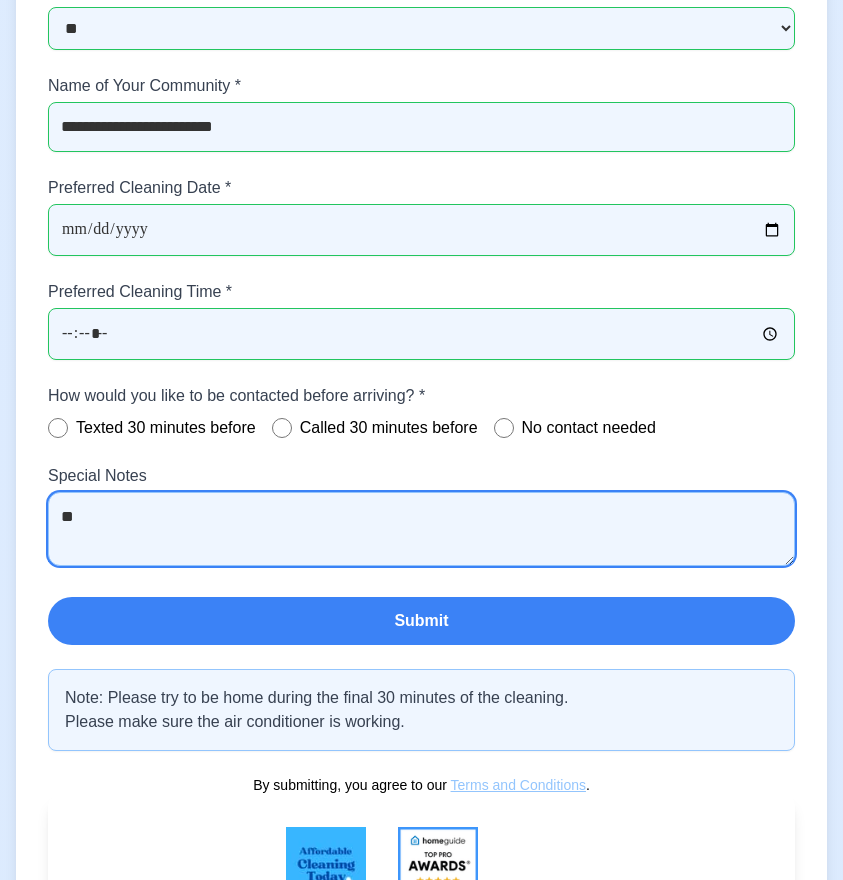 type on "**" 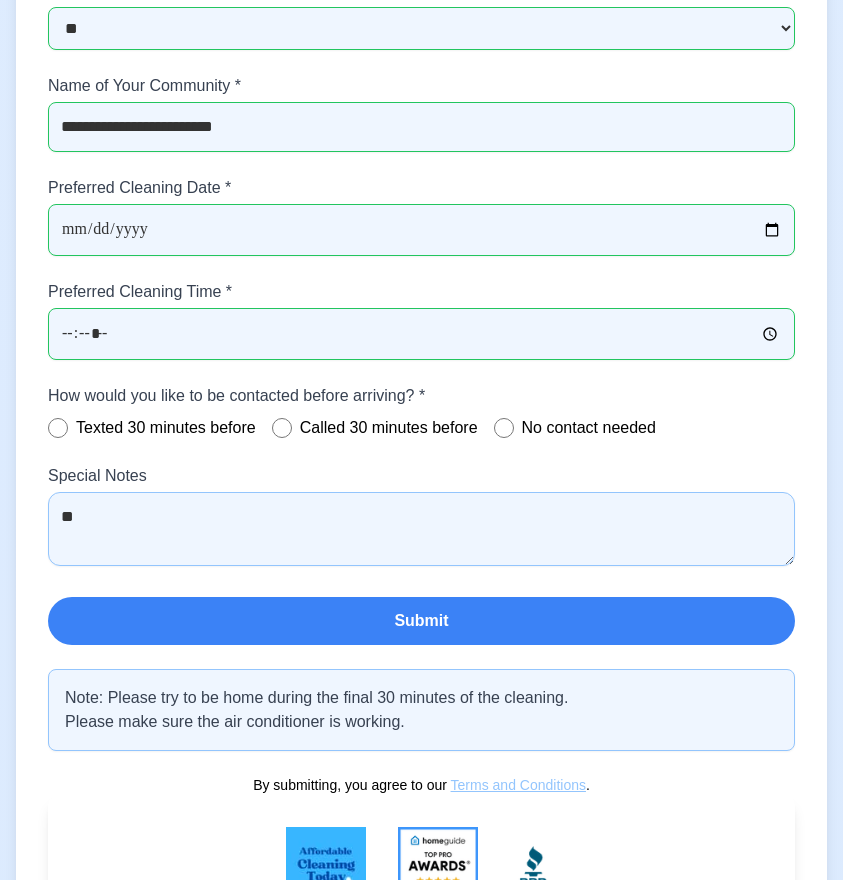 click on "Submit" at bounding box center [421, 621] 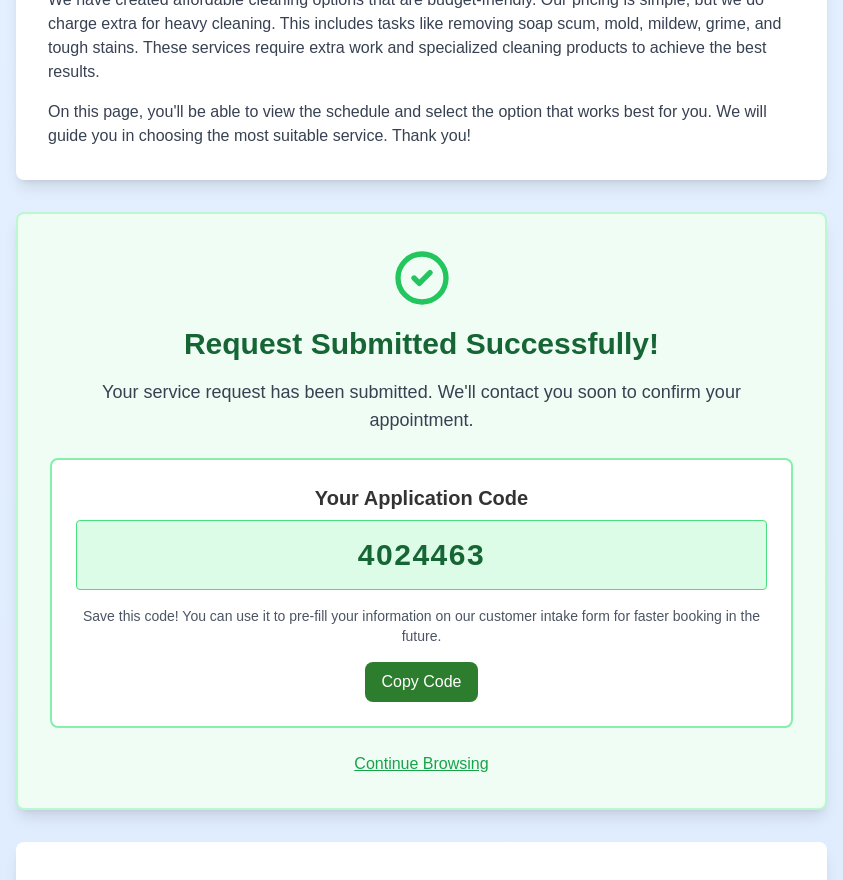 scroll, scrollTop: 2447, scrollLeft: 0, axis: vertical 